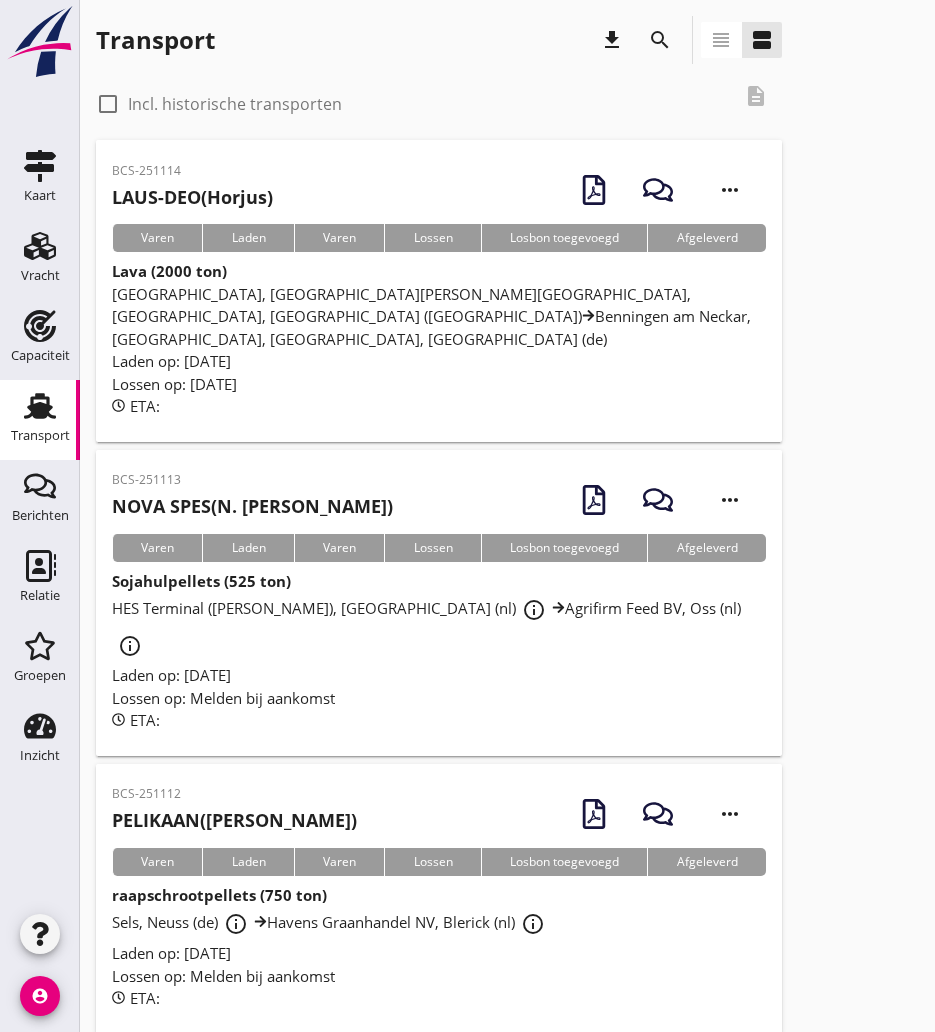scroll, scrollTop: 0, scrollLeft: 0, axis: both 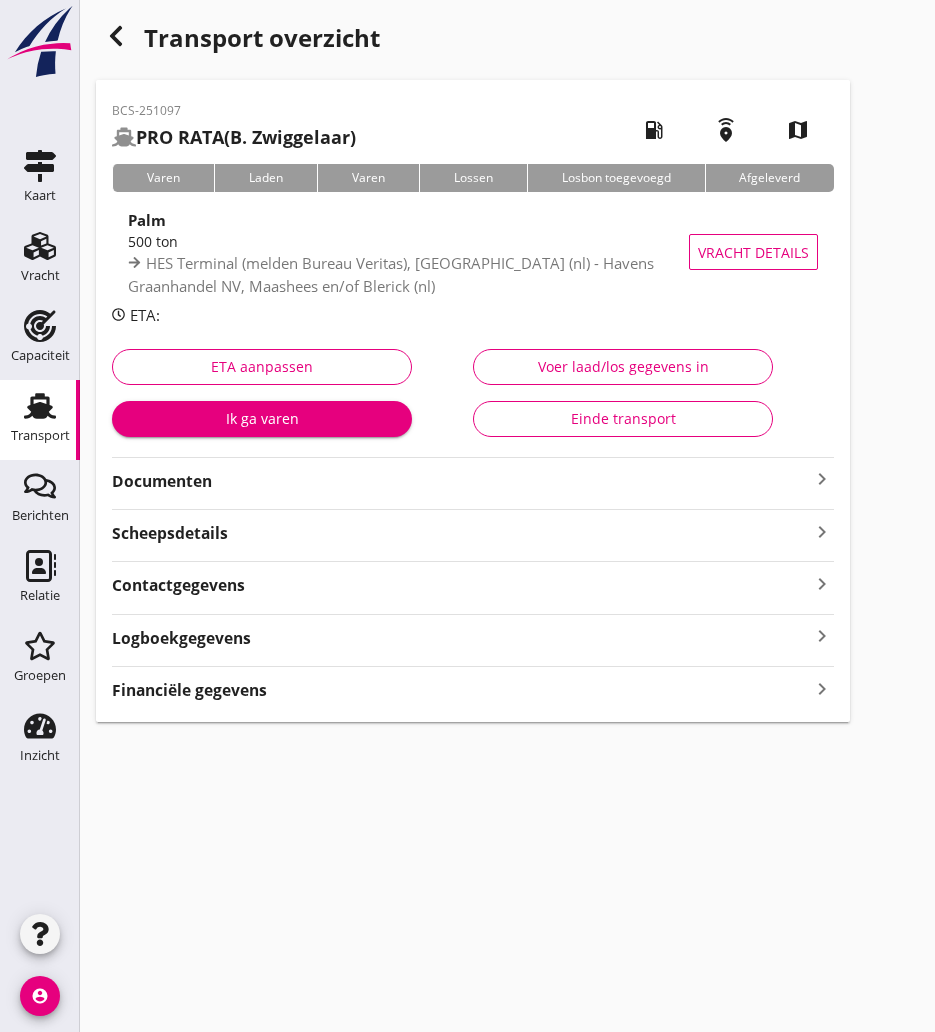 click on "Documenten" at bounding box center (461, 481) 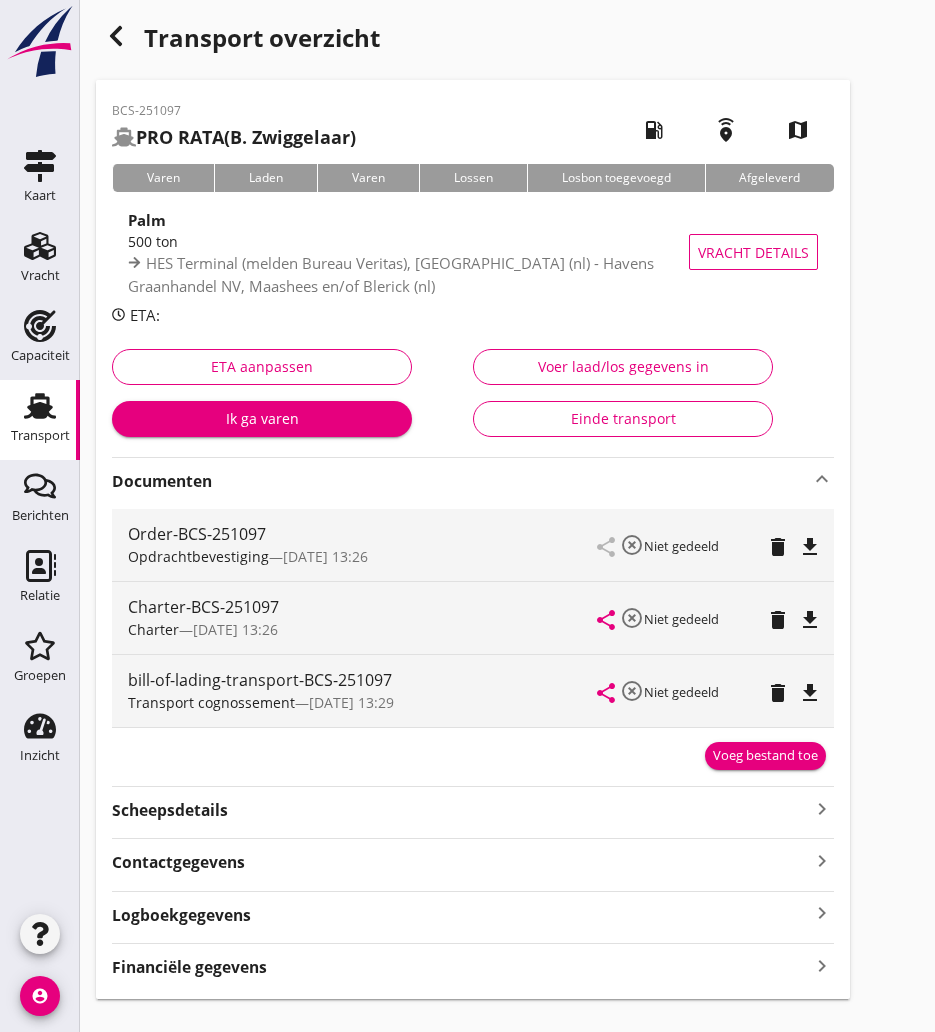 drag, startPoint x: 826, startPoint y: 621, endPoint x: 807, endPoint y: 618, distance: 19.235384 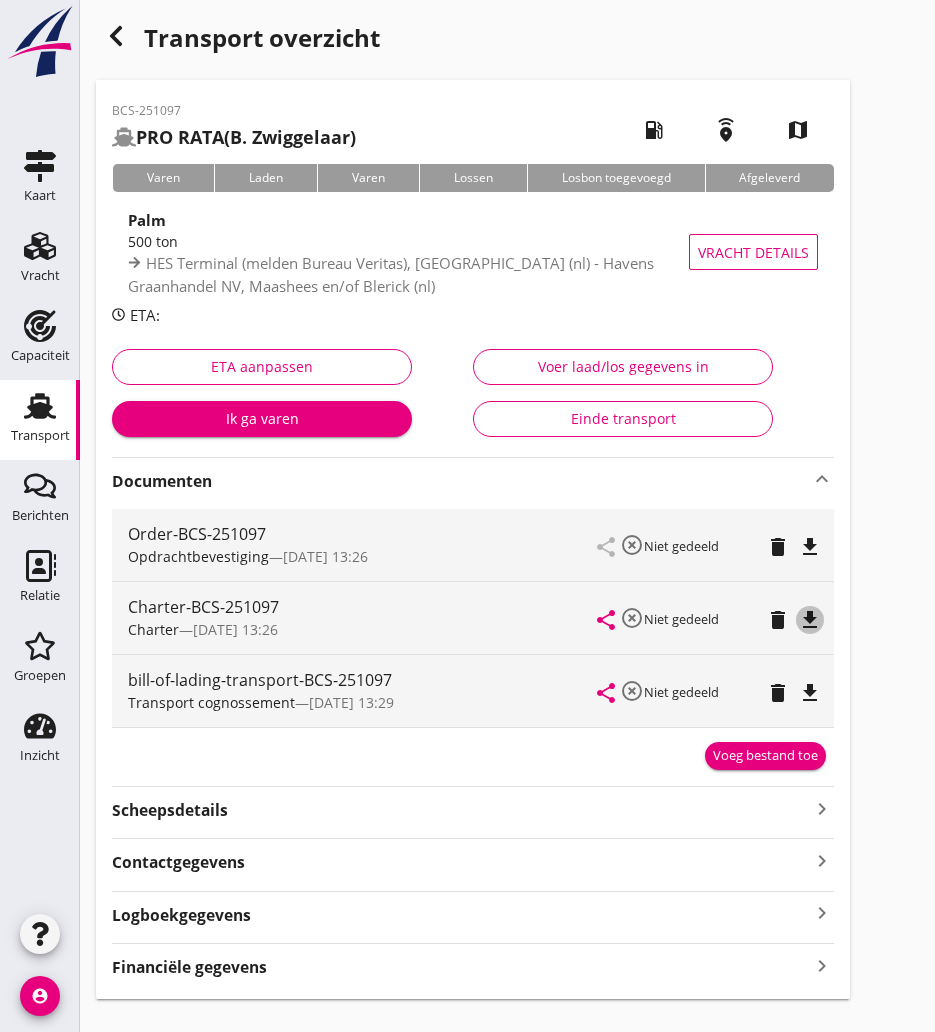click on "file_download" at bounding box center [810, 620] 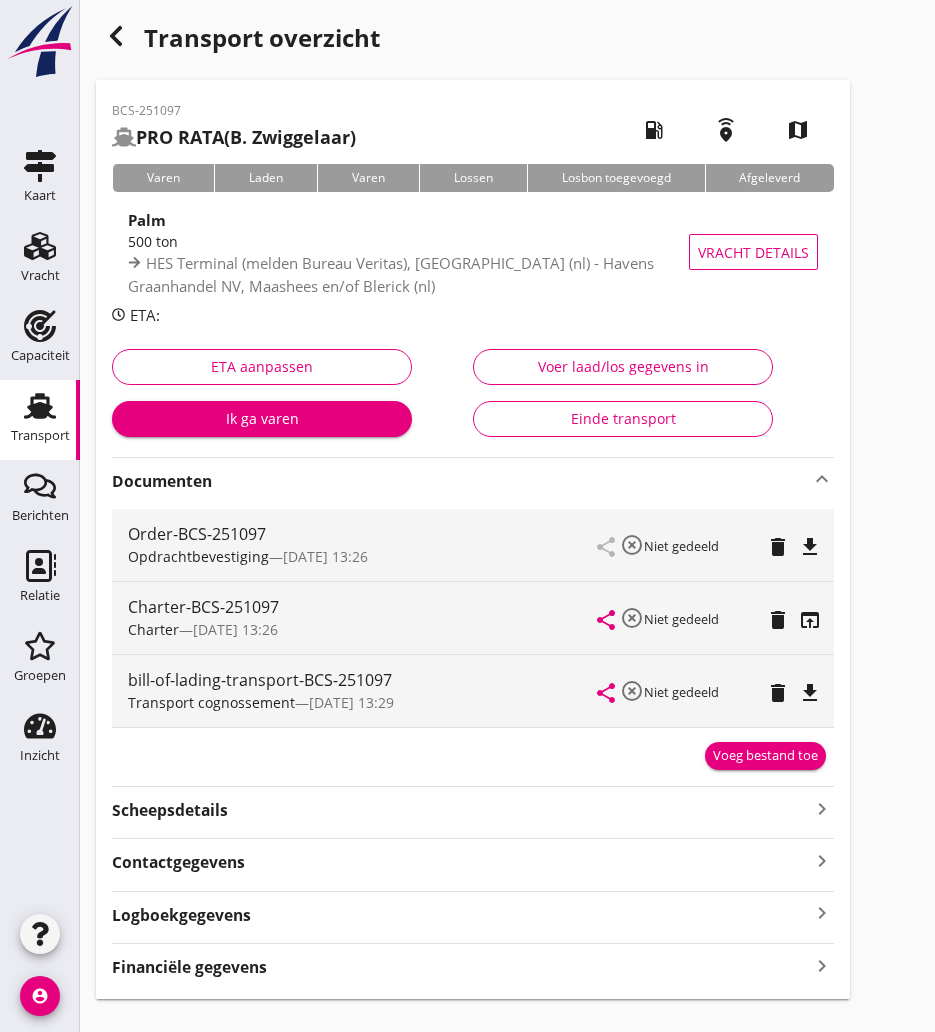 click at bounding box center [116, 36] 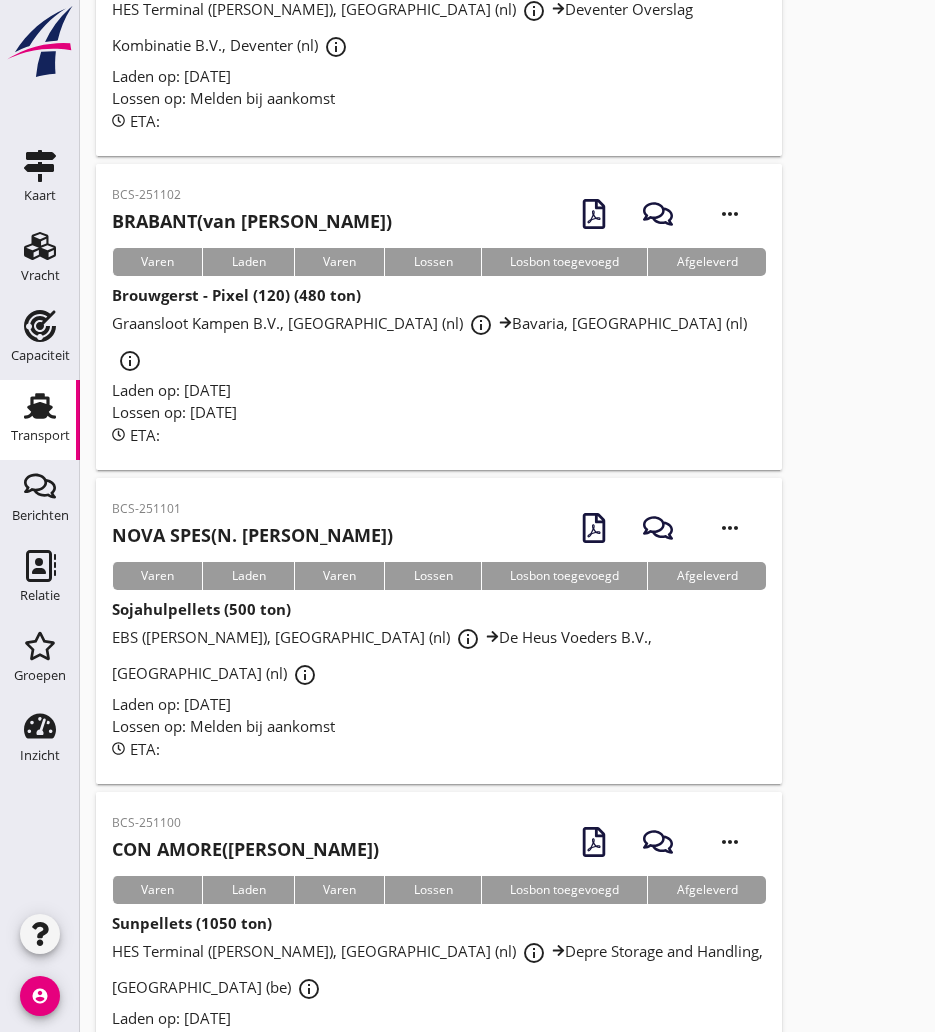 scroll, scrollTop: 6100, scrollLeft: 0, axis: vertical 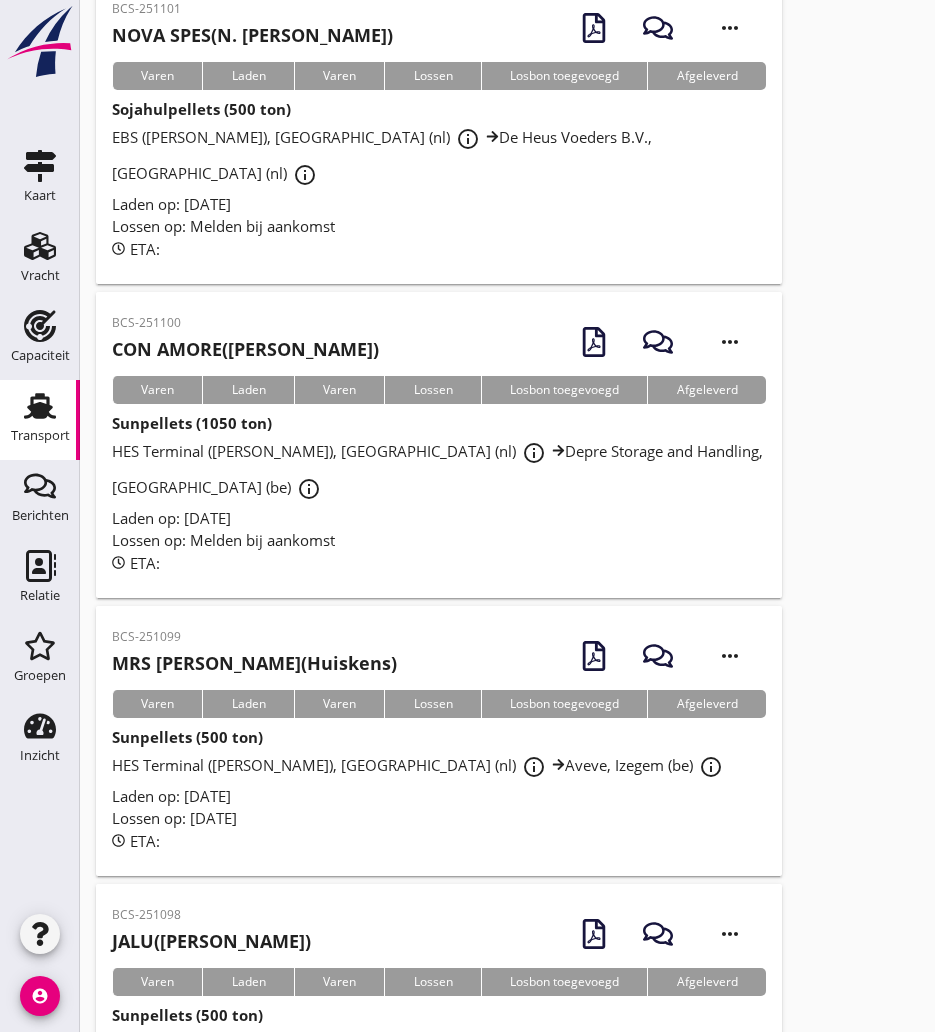 click on "BCS-251098  JALU  (van Schijndel) more_horiz" at bounding box center (439, 934) 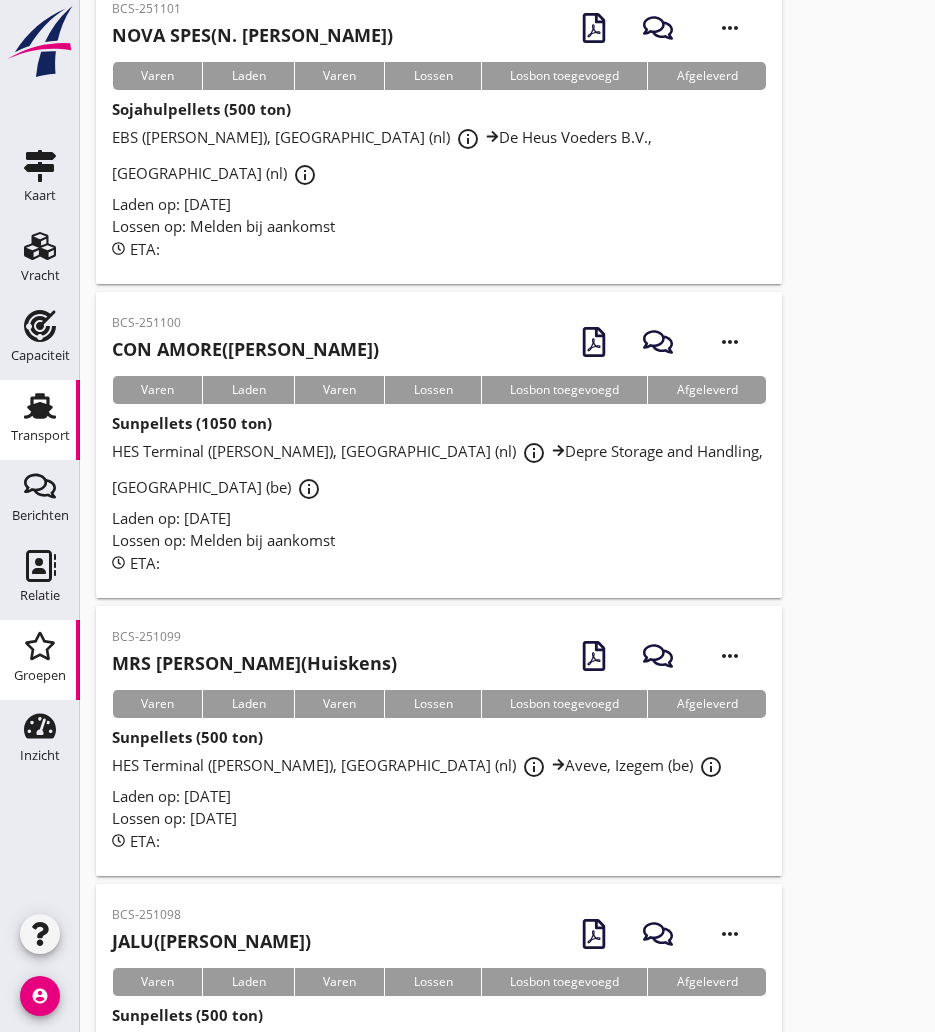 scroll, scrollTop: 0, scrollLeft: 0, axis: both 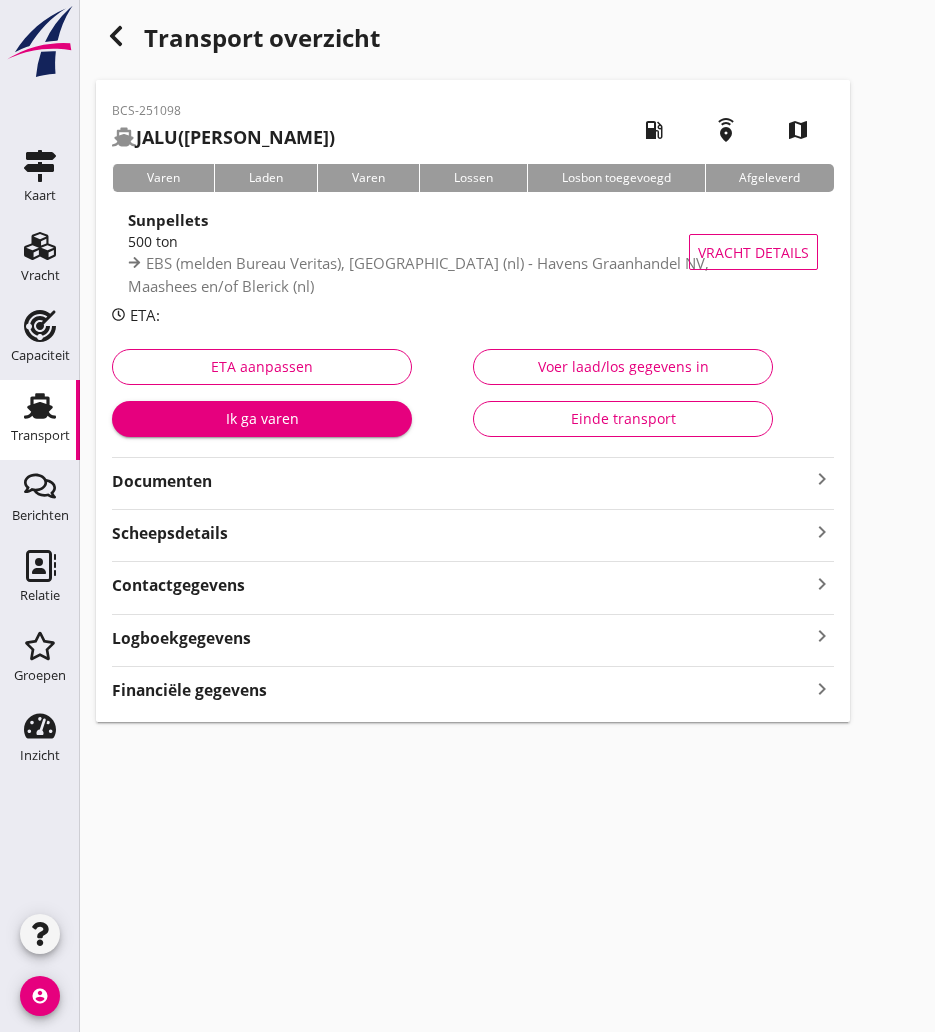 drag, startPoint x: 306, startPoint y: 490, endPoint x: 659, endPoint y: 483, distance: 353.0694 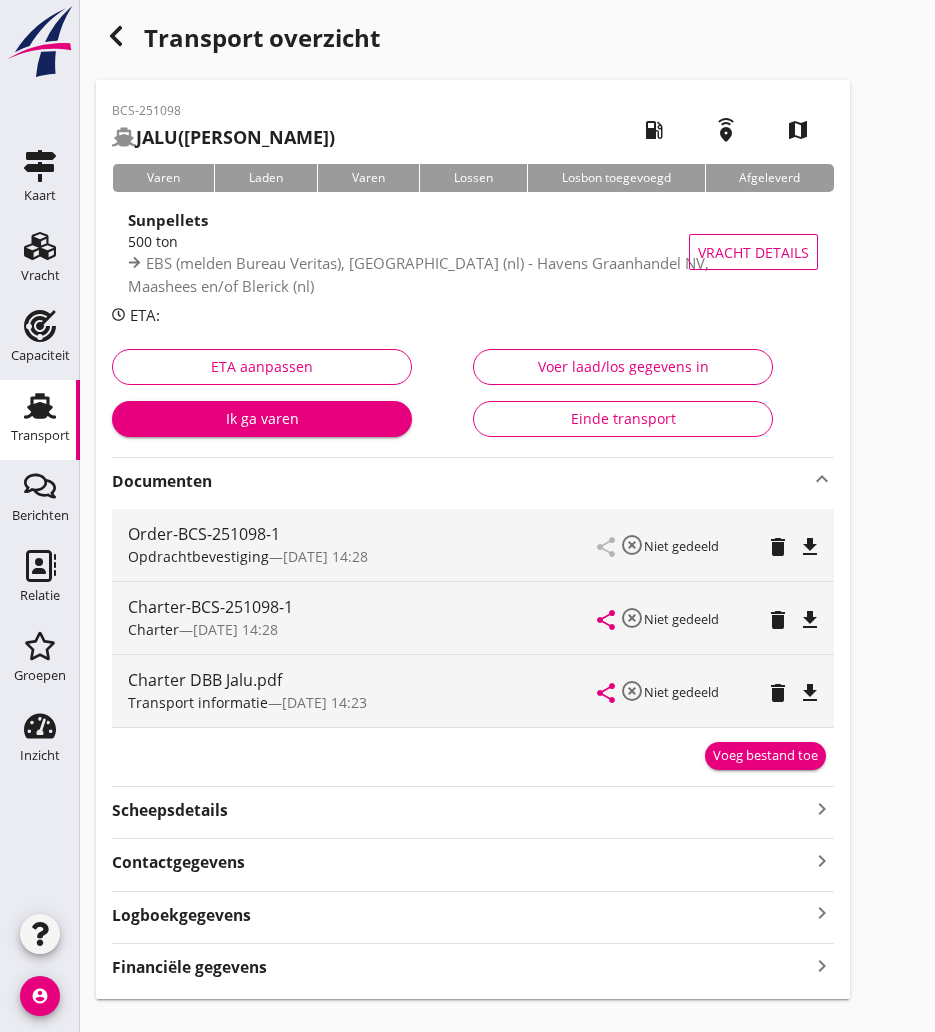 click on "file_download" at bounding box center [810, 620] 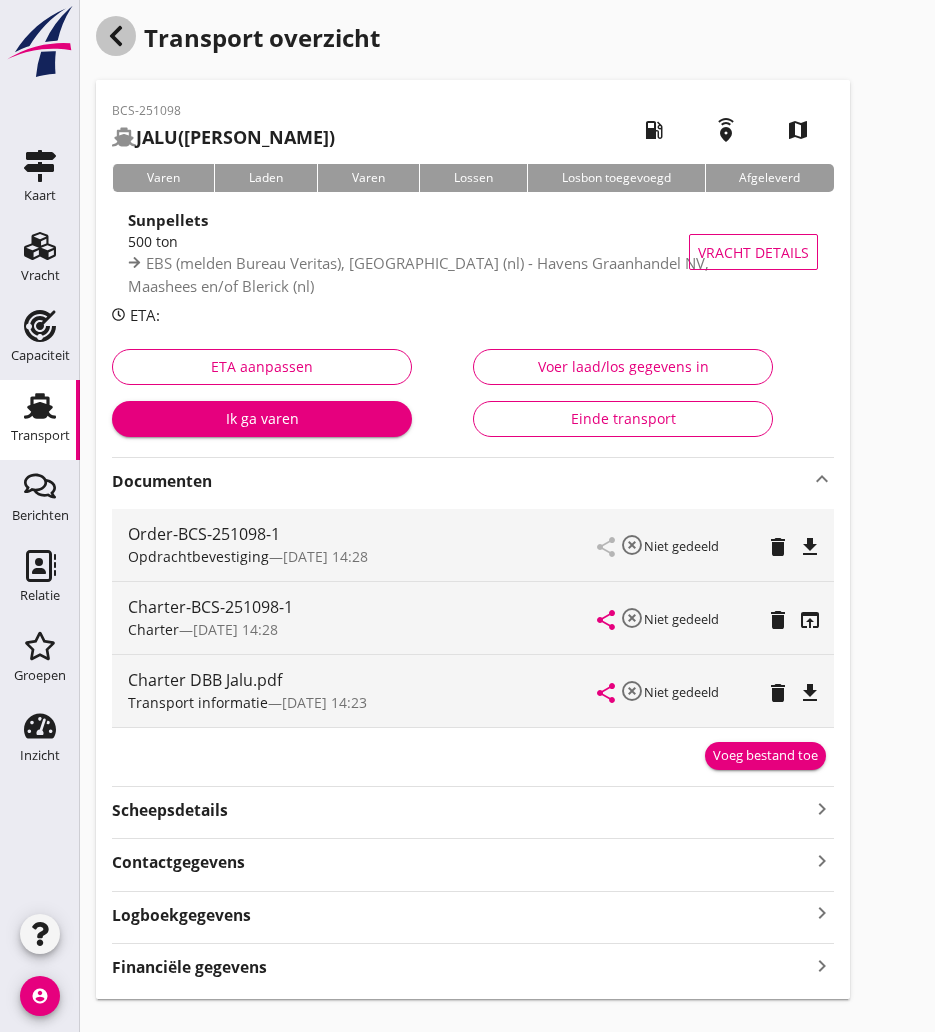click 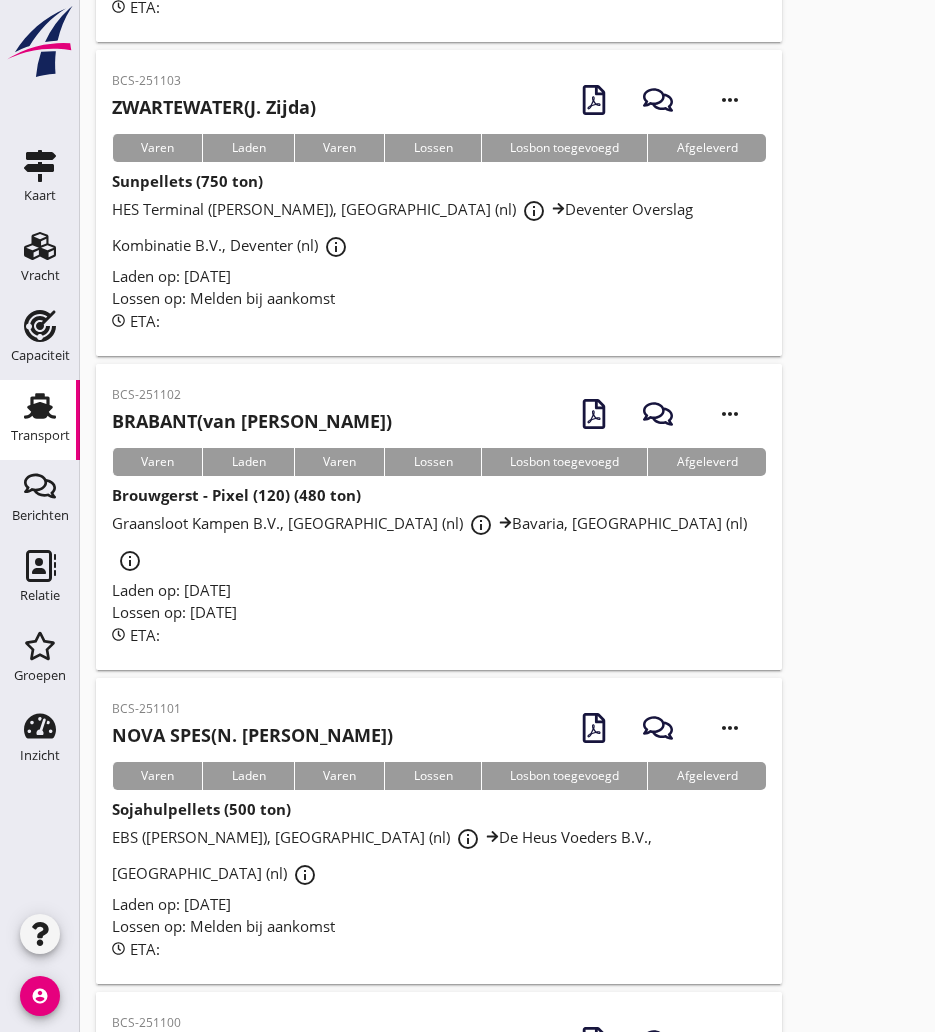 scroll, scrollTop: 5900, scrollLeft: 0, axis: vertical 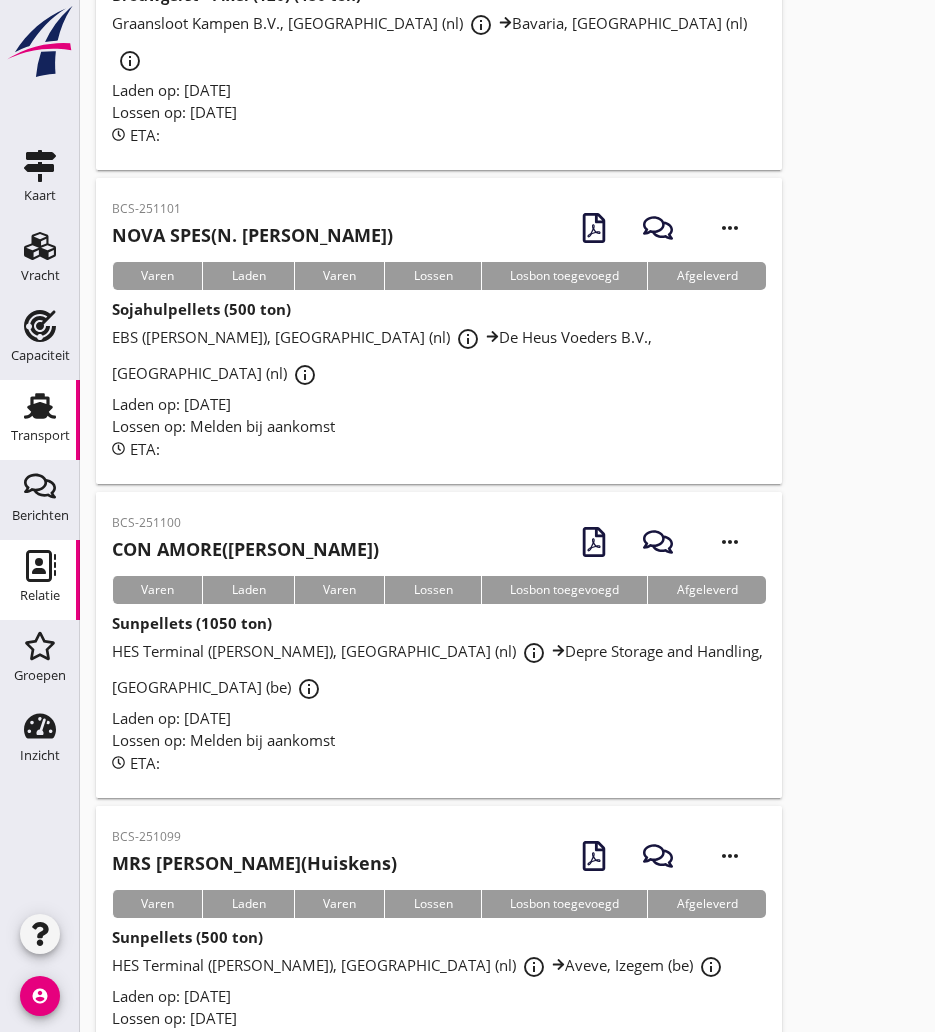 drag, startPoint x: 234, startPoint y: 599, endPoint x: 9, endPoint y: 578, distance: 225.97787 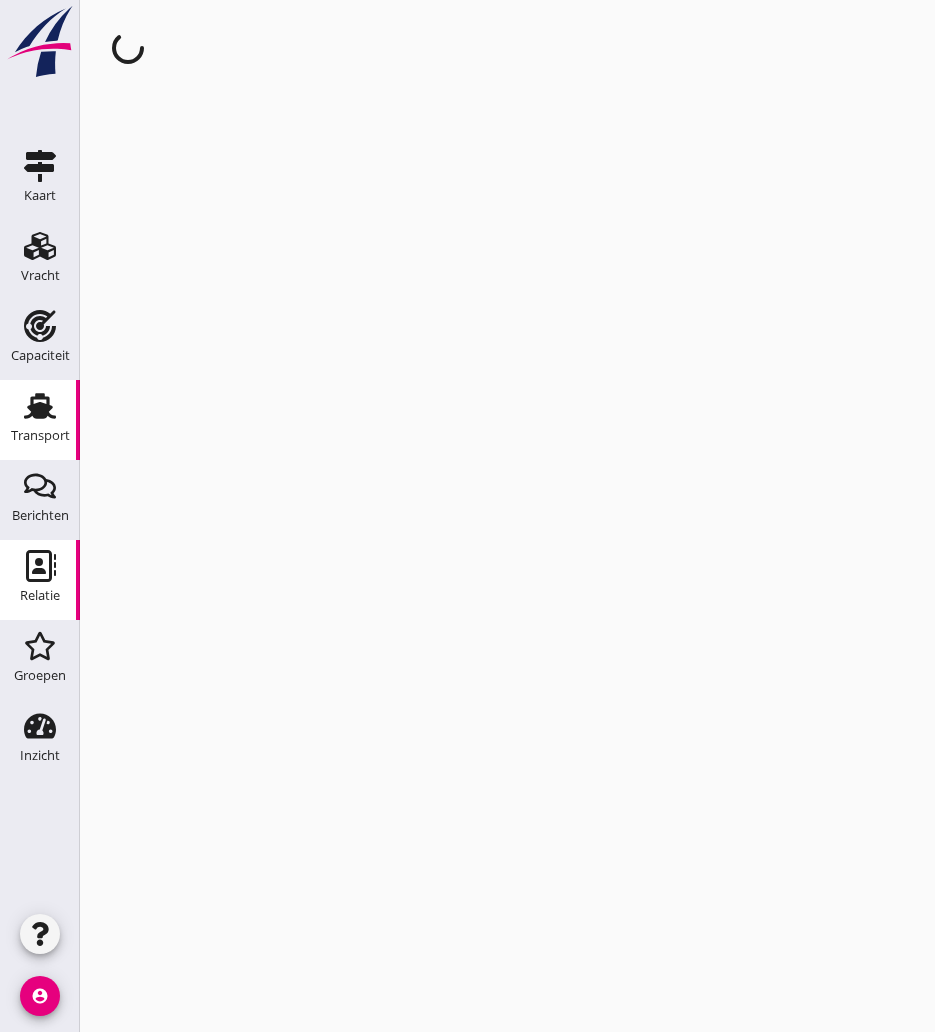 scroll, scrollTop: 0, scrollLeft: 0, axis: both 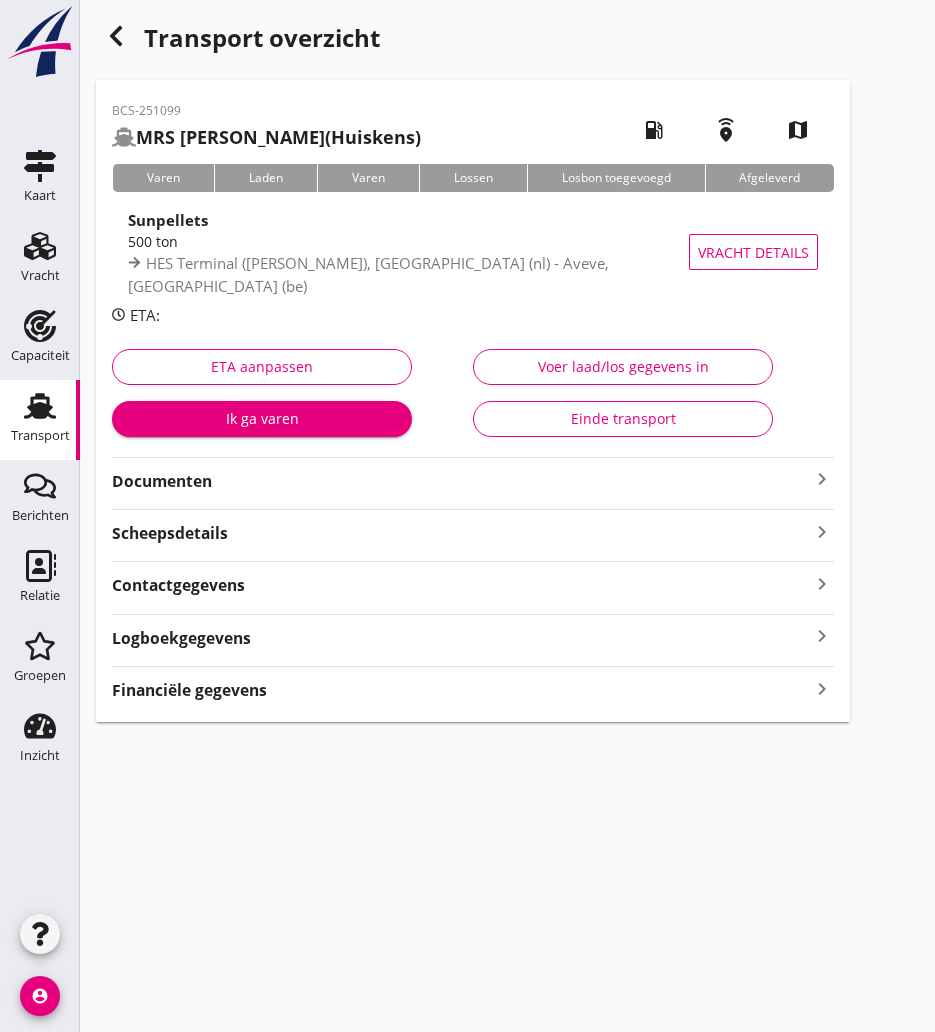 drag, startPoint x: 286, startPoint y: 473, endPoint x: 334, endPoint y: 479, distance: 48.373547 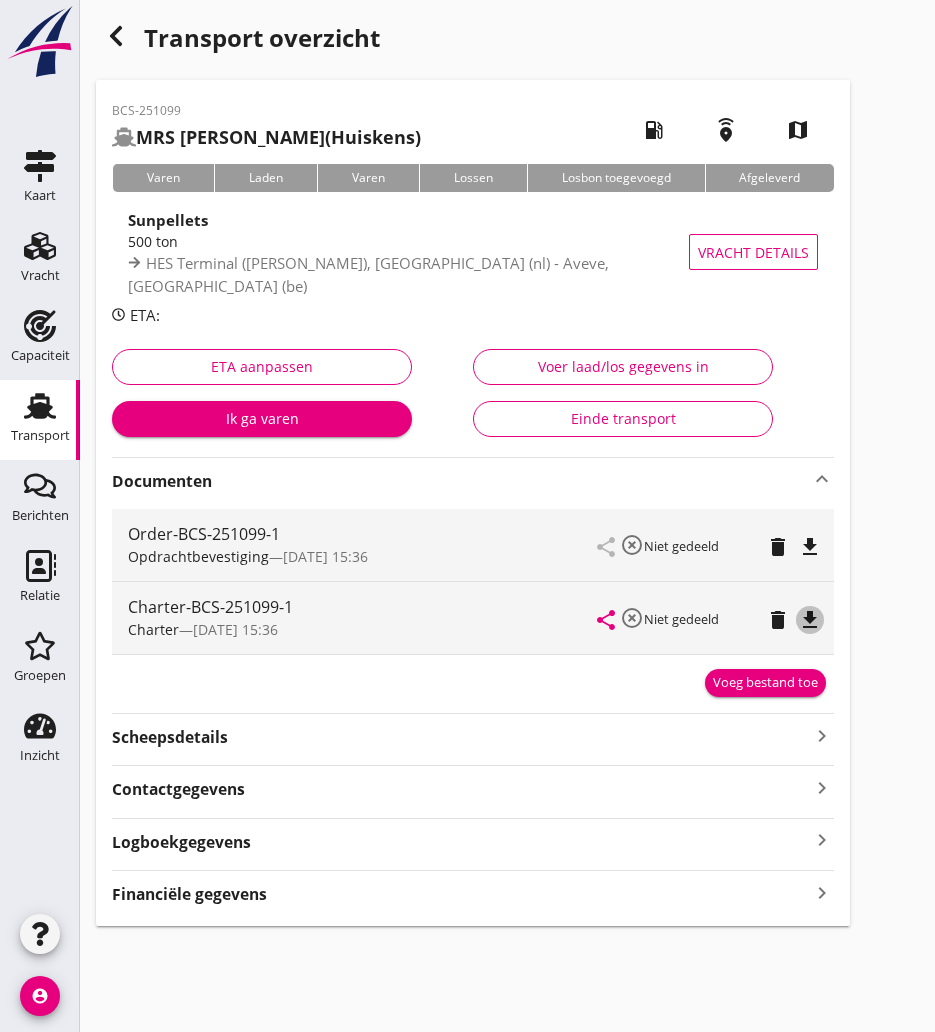 click on "file_download" at bounding box center (810, 620) 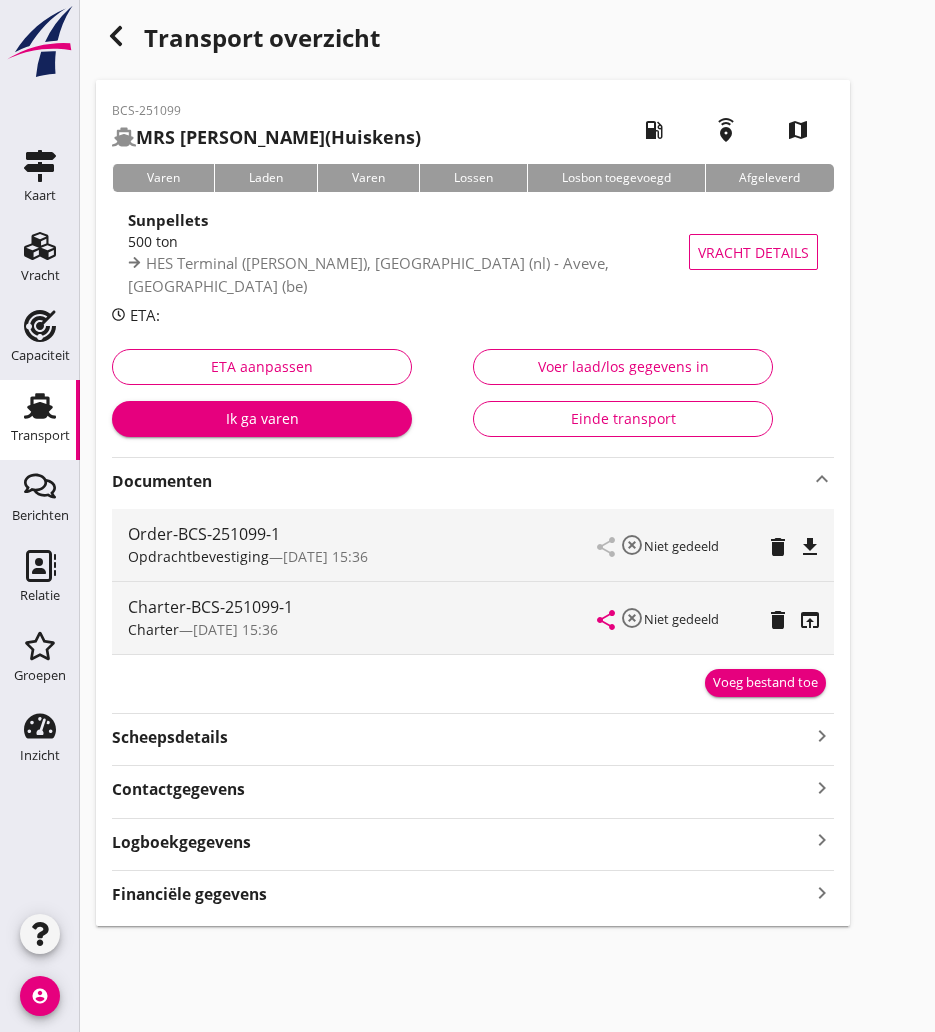 click 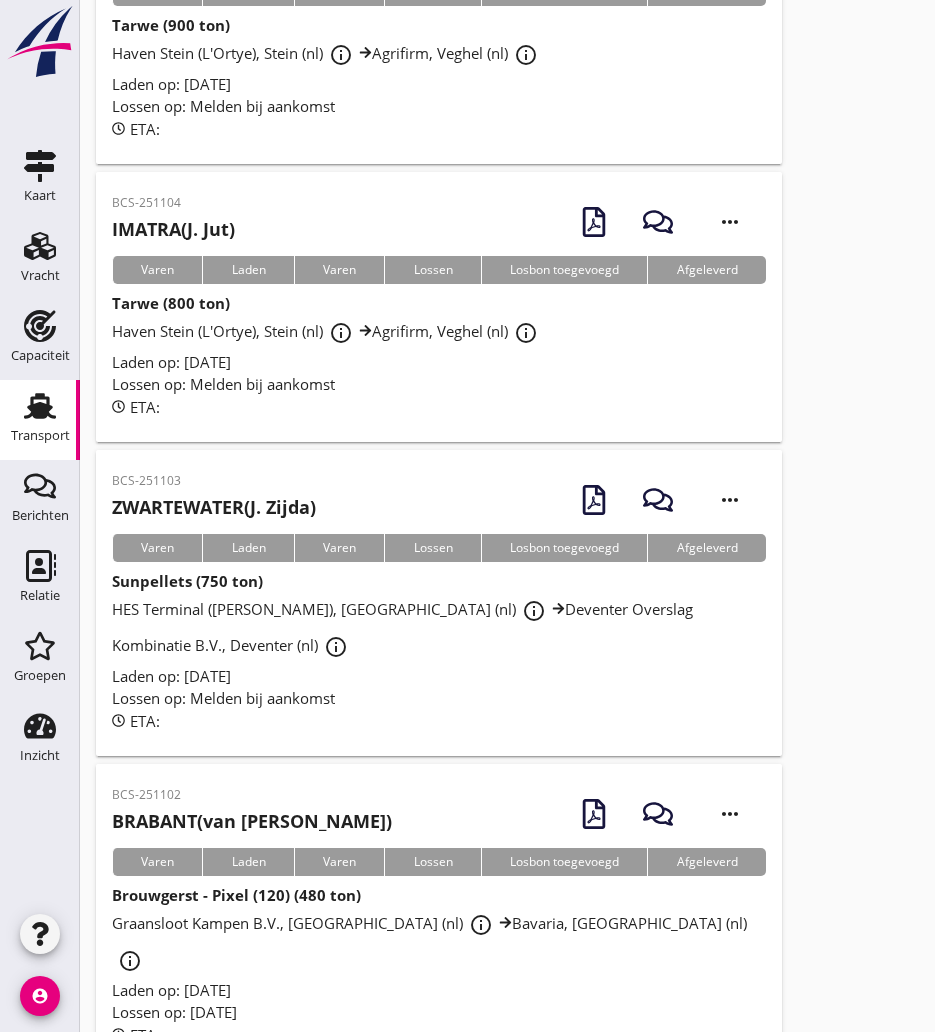 scroll, scrollTop: 5700, scrollLeft: 0, axis: vertical 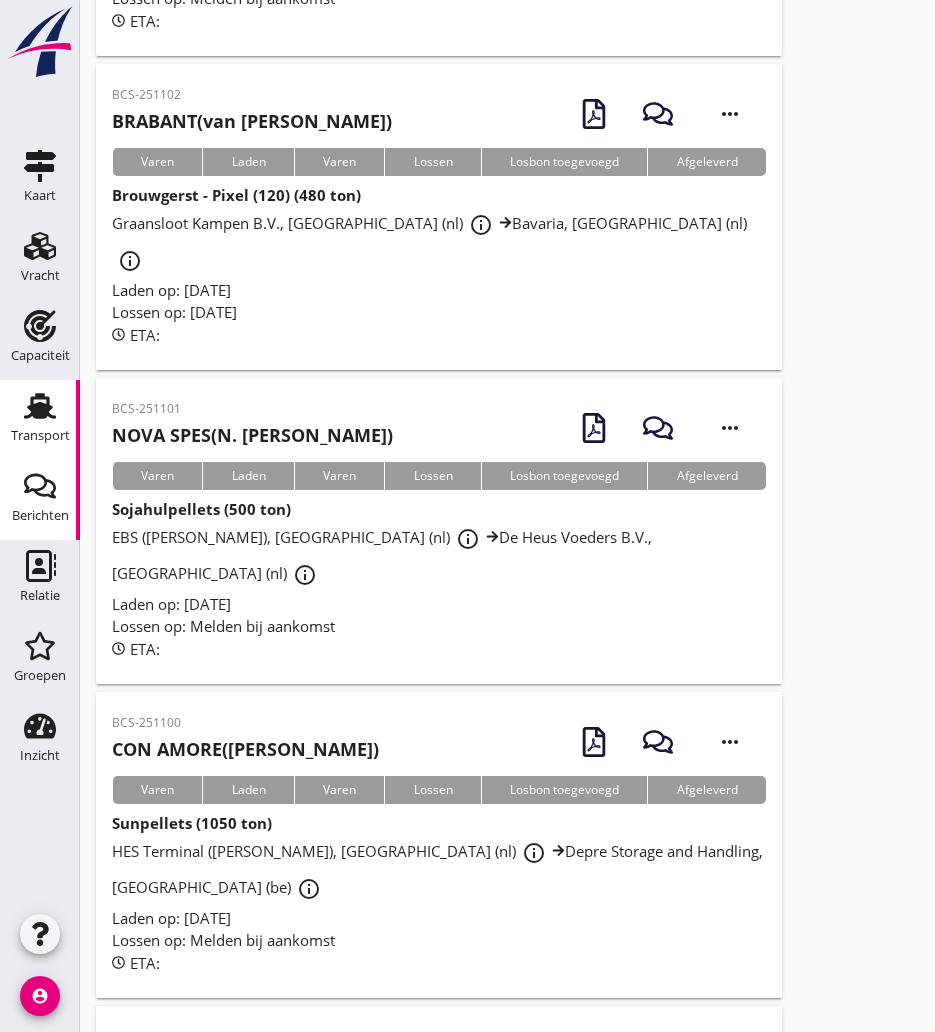 click on "CON AMORE  ([PERSON_NAME])" at bounding box center [245, 749] 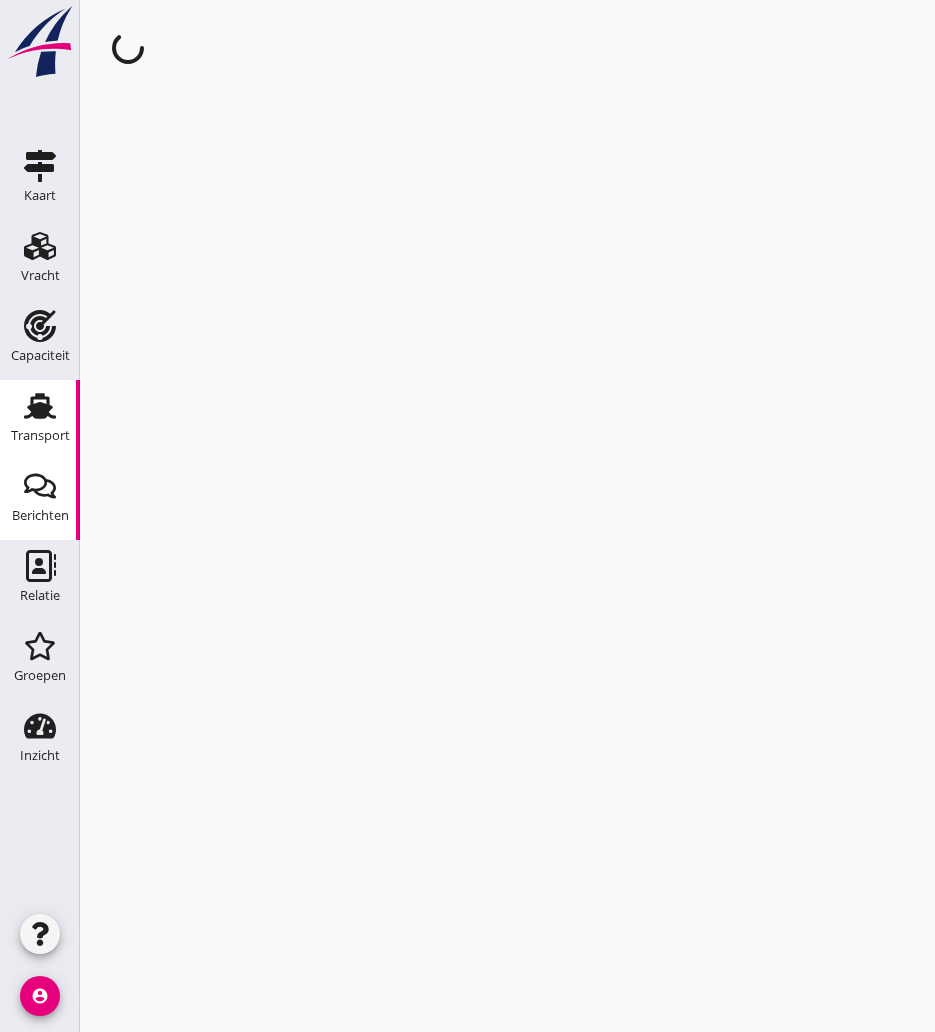 scroll, scrollTop: 0, scrollLeft: 0, axis: both 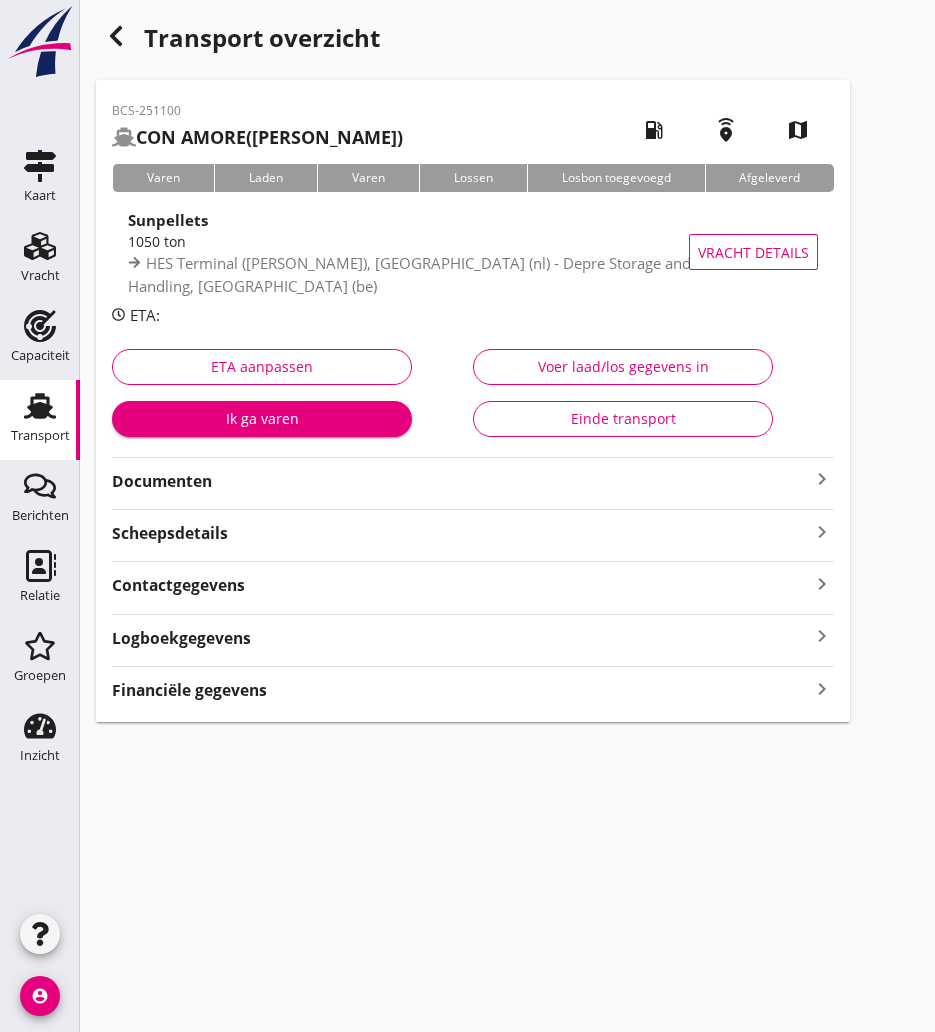 click on "Documenten" at bounding box center (461, 481) 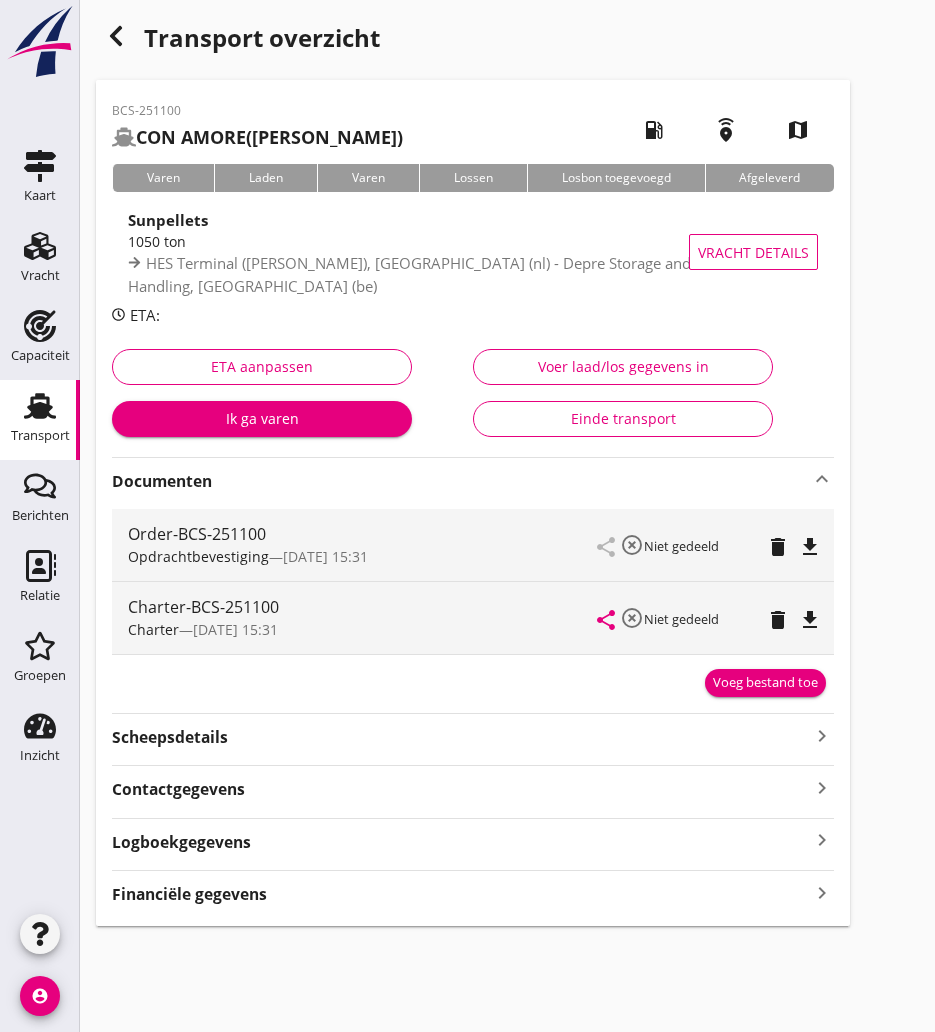 click on "file_download" at bounding box center (810, 620) 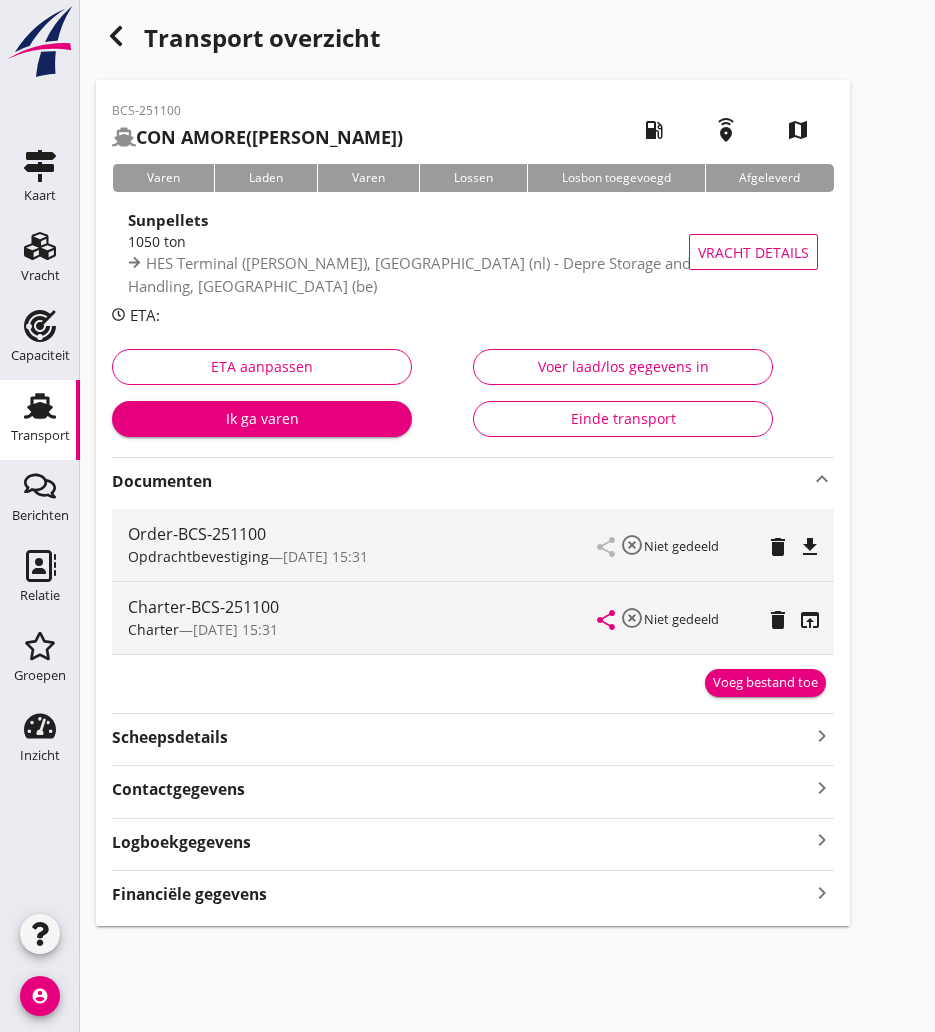 click 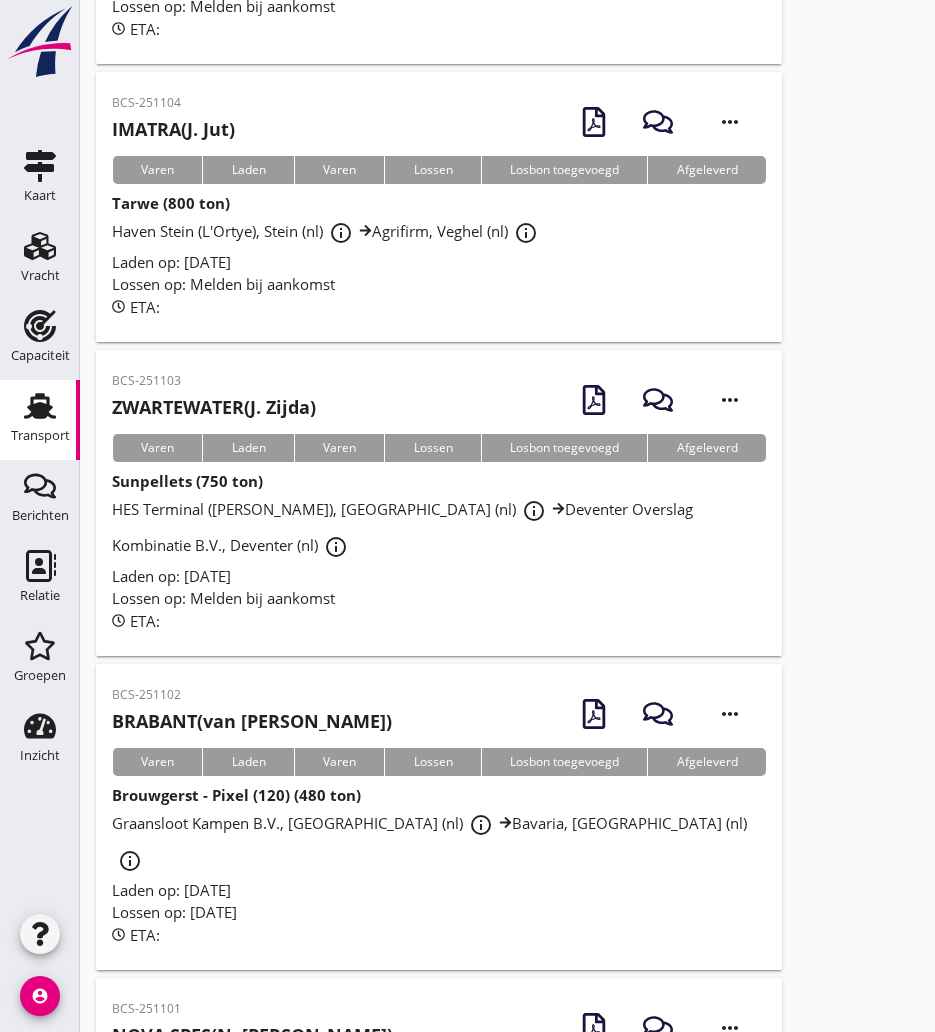 scroll, scrollTop: 5300, scrollLeft: 0, axis: vertical 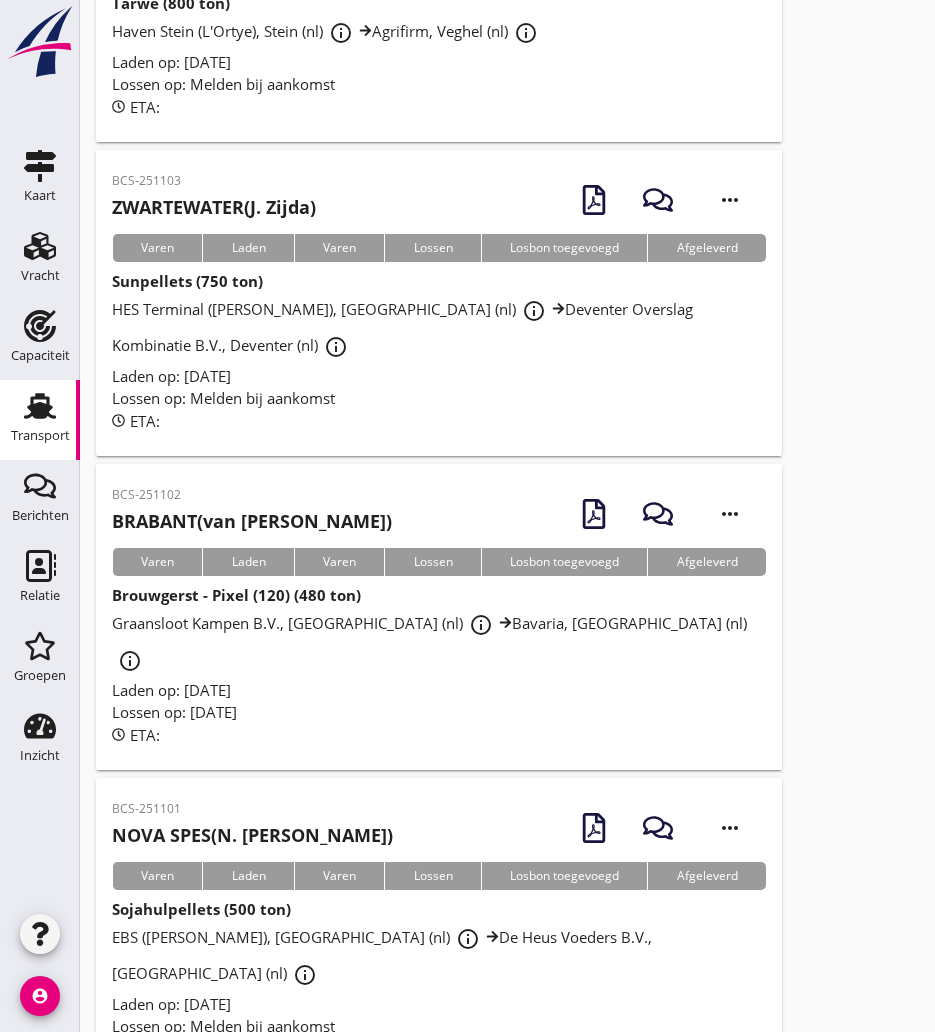 click on "NOVA SPES  (N. [PERSON_NAME])" at bounding box center [252, 835] 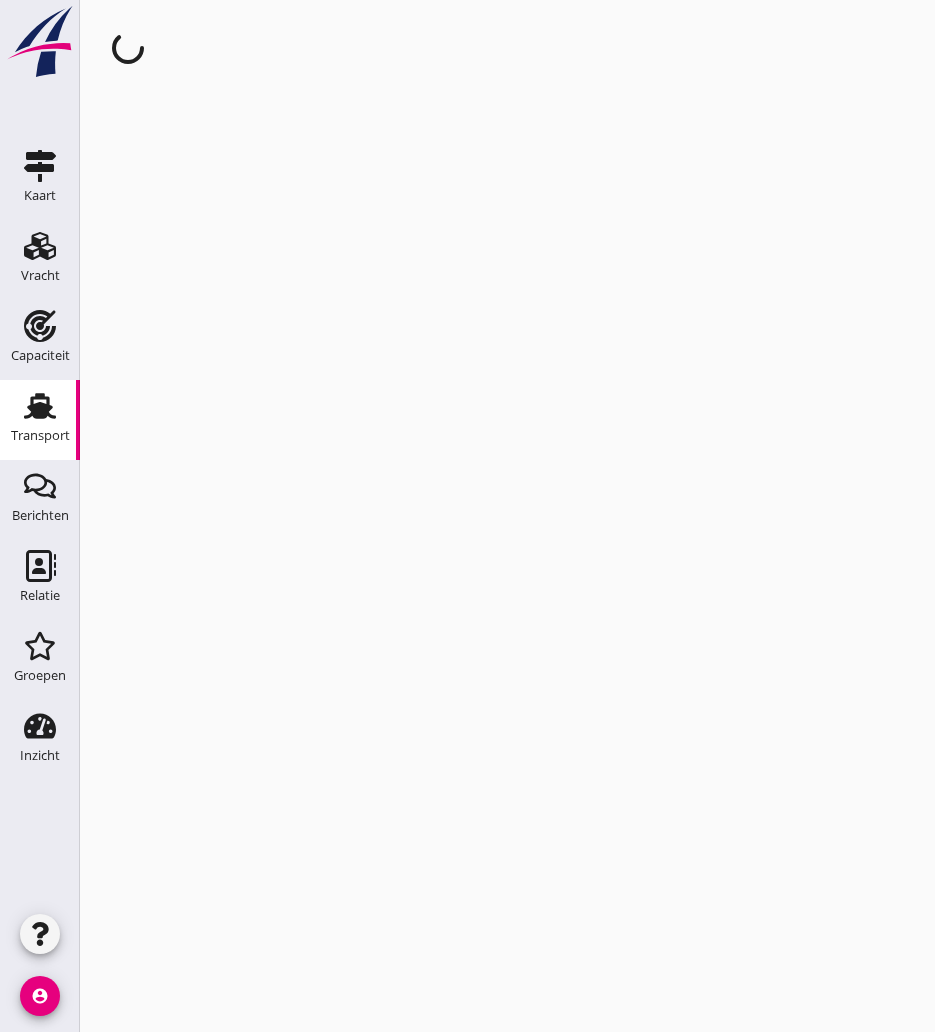 scroll, scrollTop: 0, scrollLeft: 0, axis: both 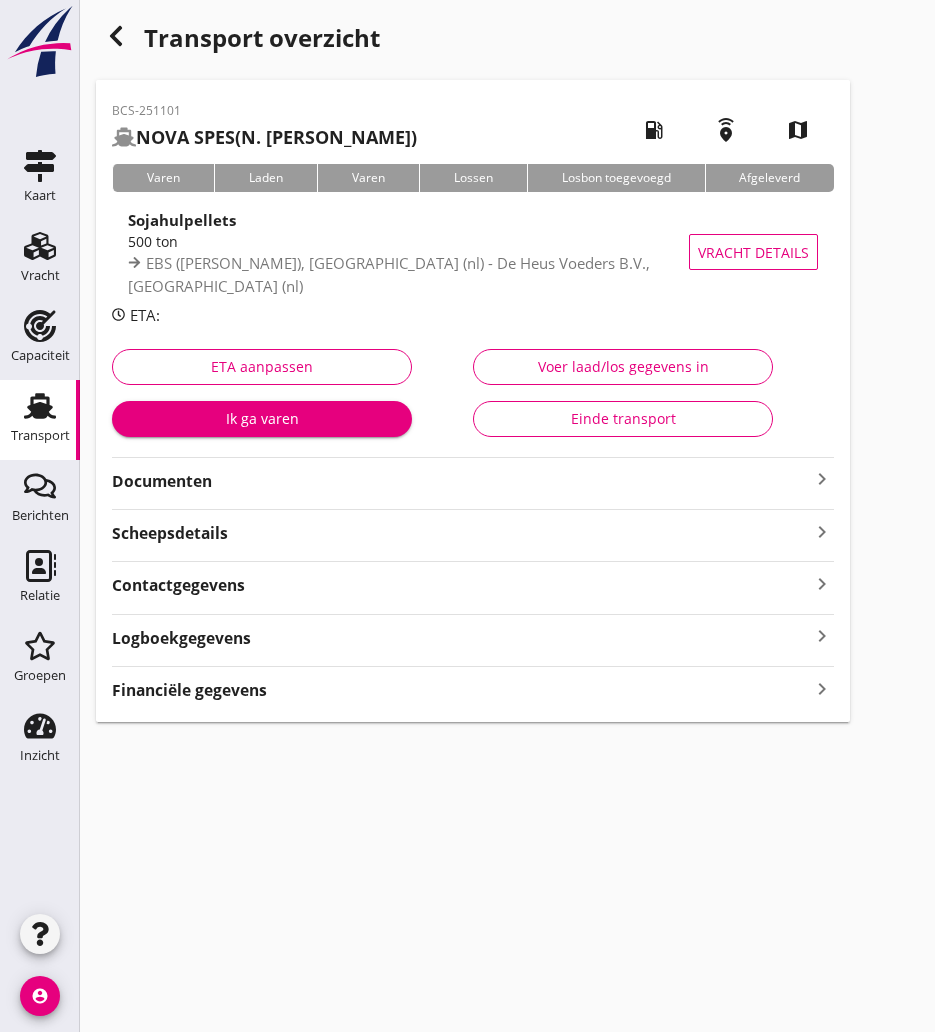 click on "Documenten" at bounding box center [461, 481] 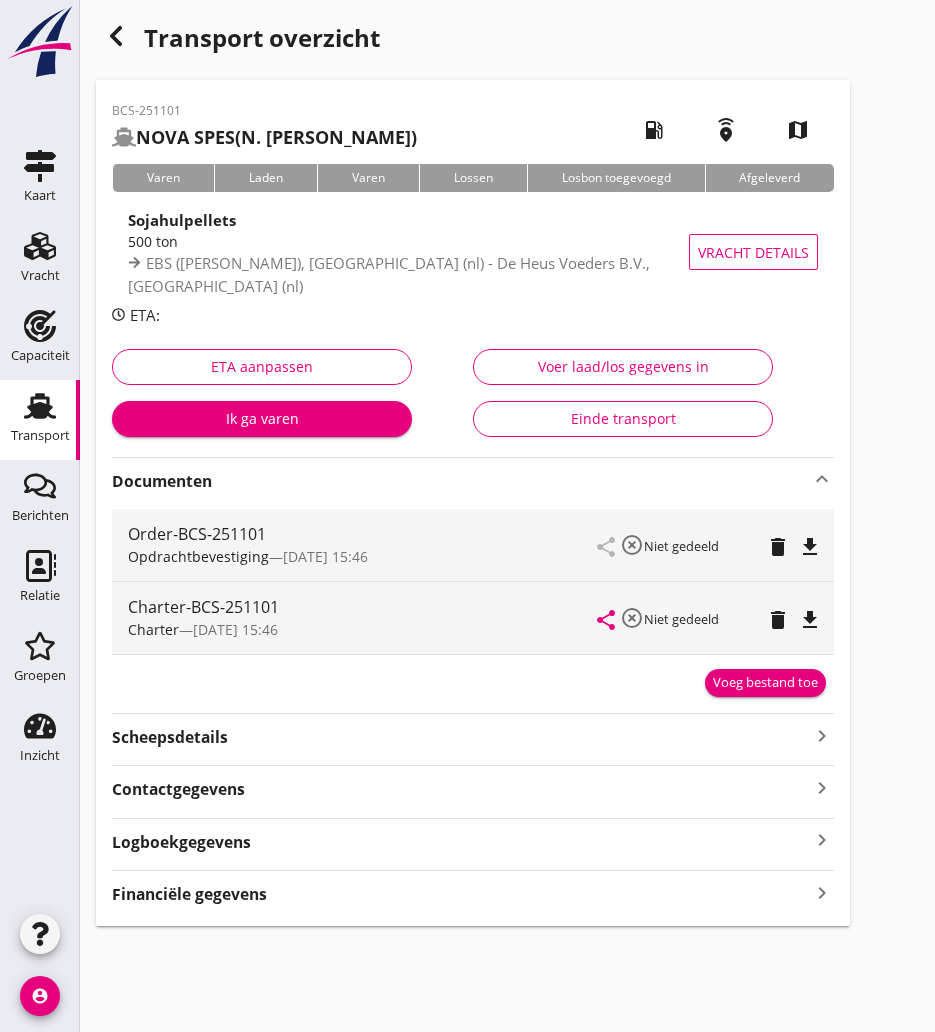 click on "file_download" at bounding box center [810, 620] 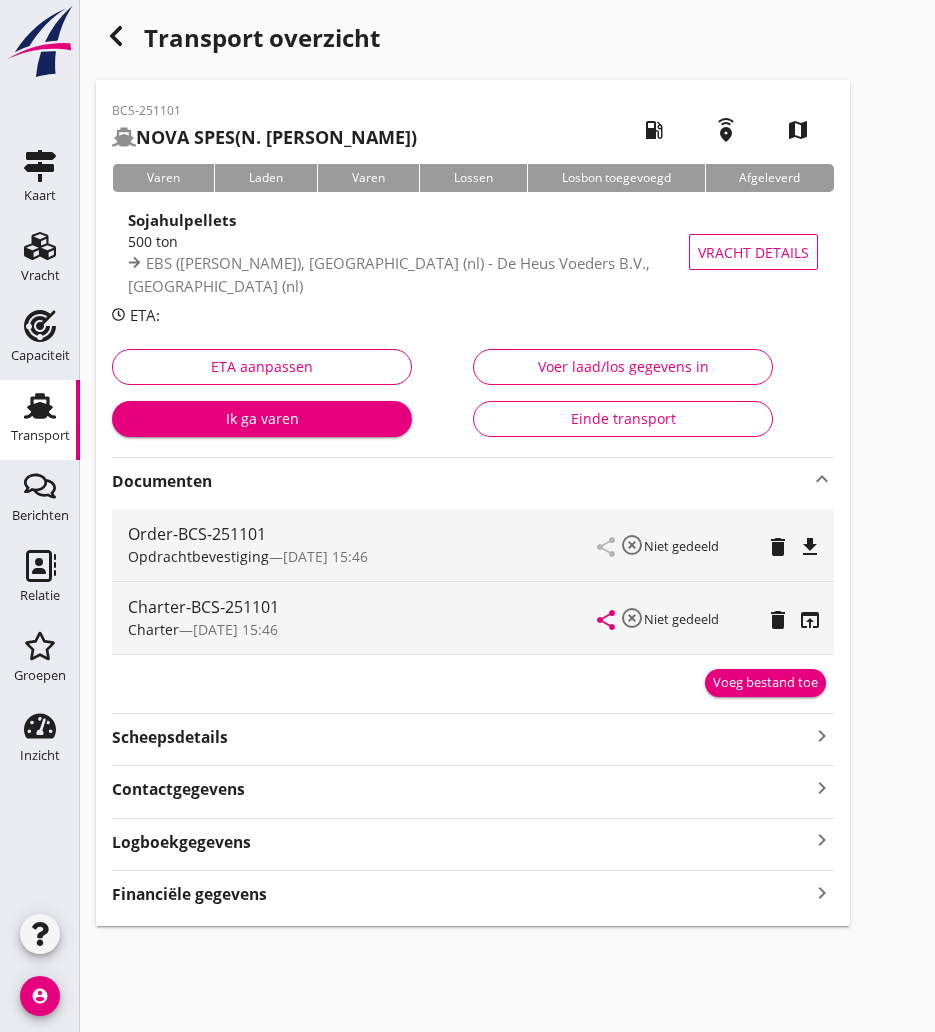 click on "Transport overzicht" at bounding box center (473, 48) 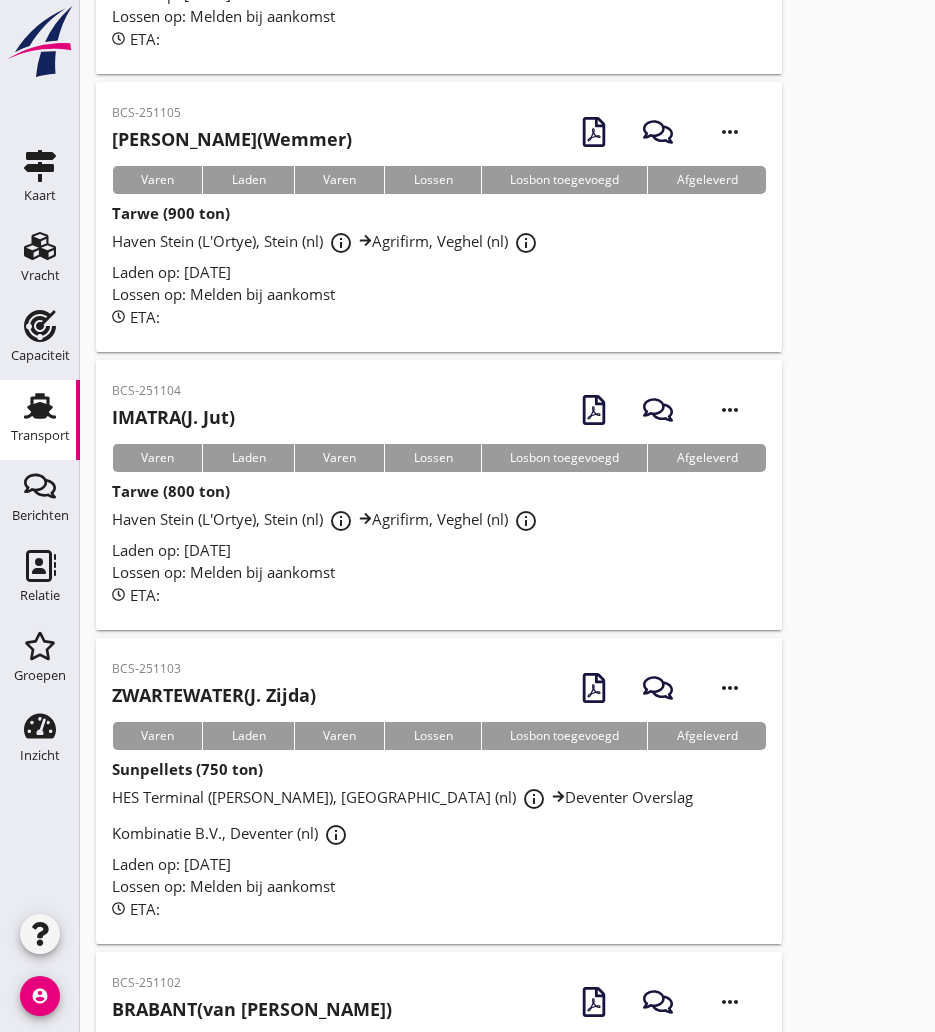 scroll, scrollTop: 4837, scrollLeft: 0, axis: vertical 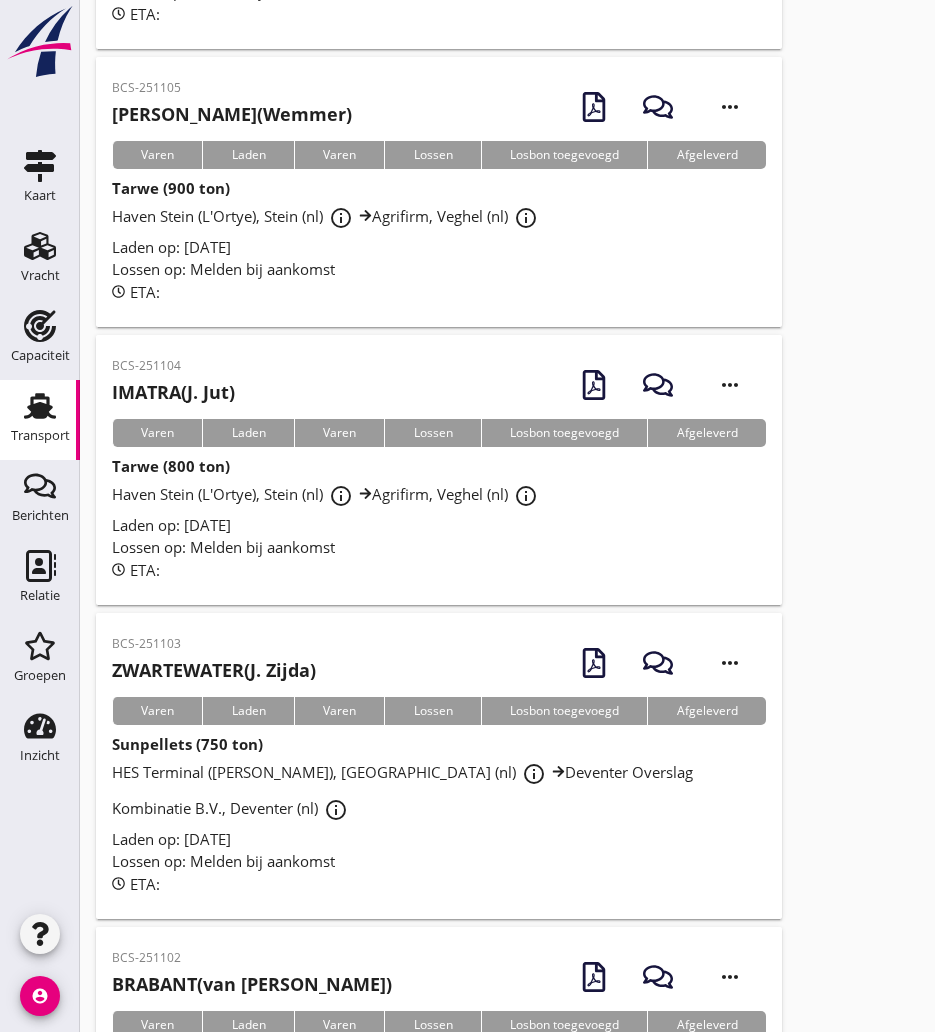 click on "BRABANT" at bounding box center (154, 984) 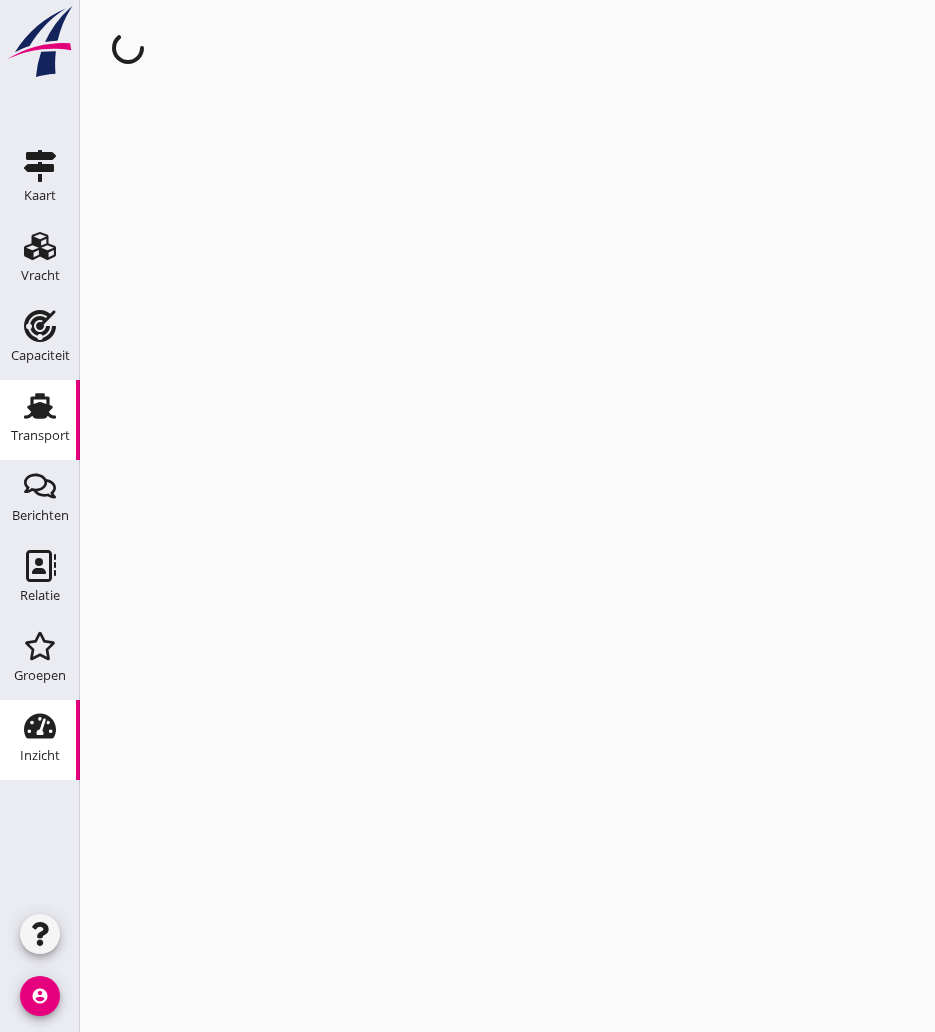 scroll, scrollTop: 0, scrollLeft: 0, axis: both 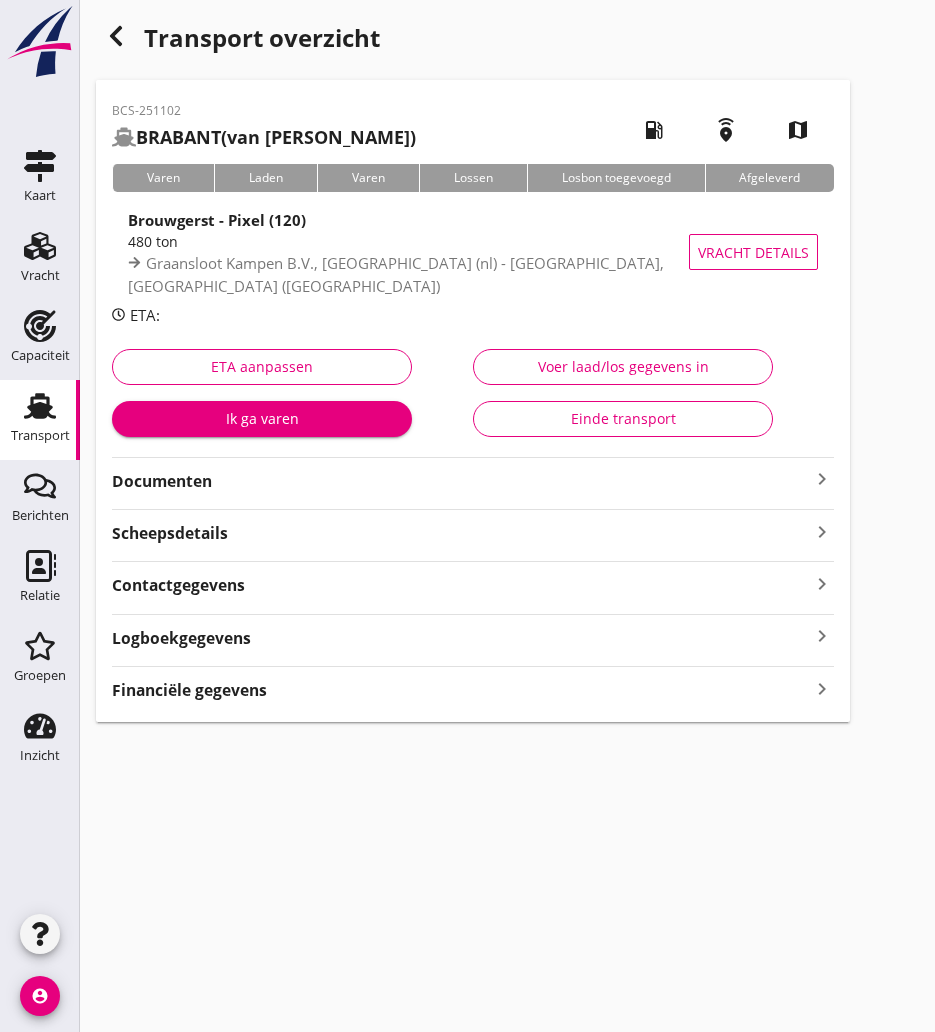 click on "Documenten" at bounding box center (461, 481) 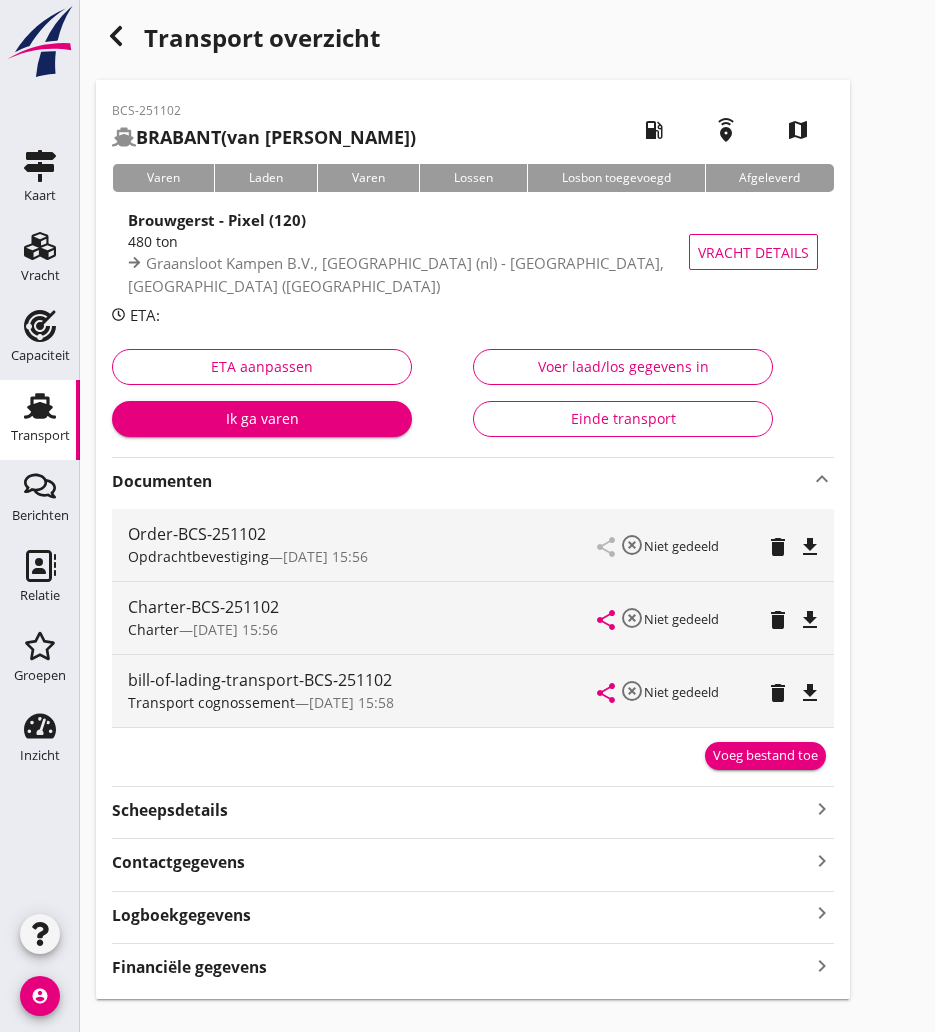 click on "file_download" at bounding box center [810, 620] 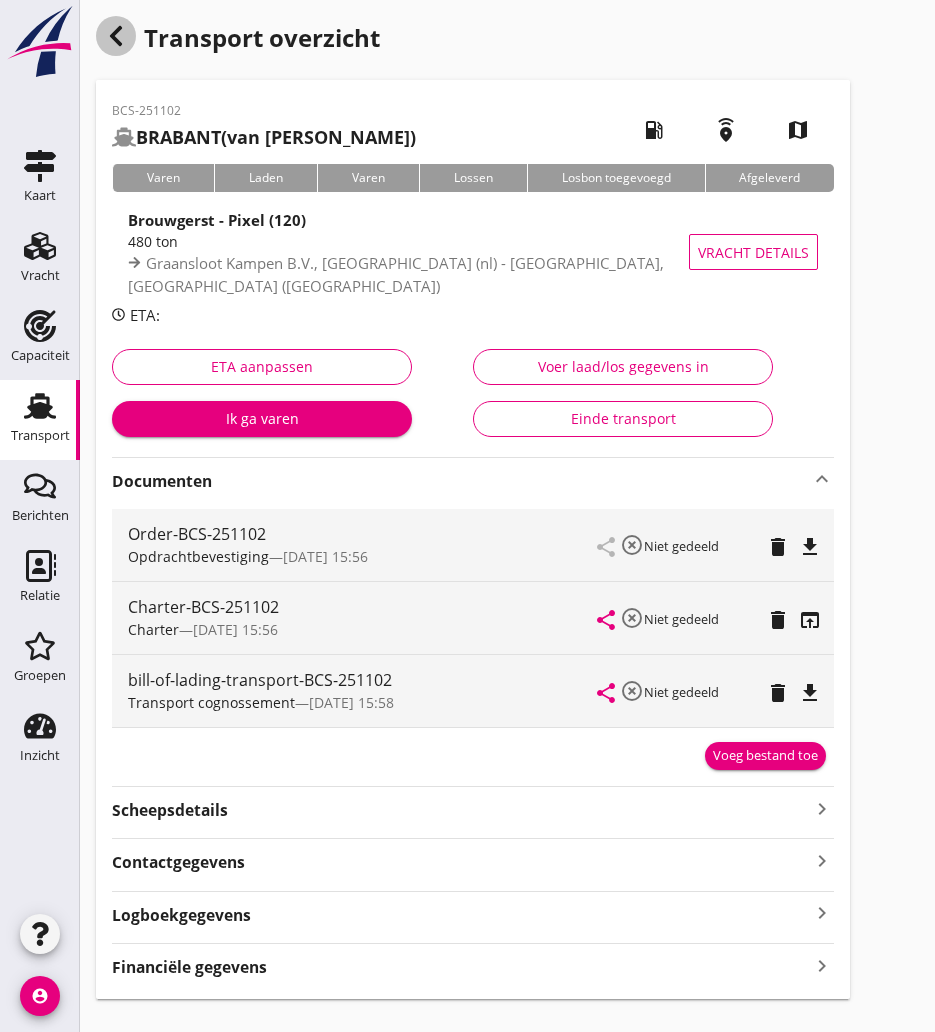 click 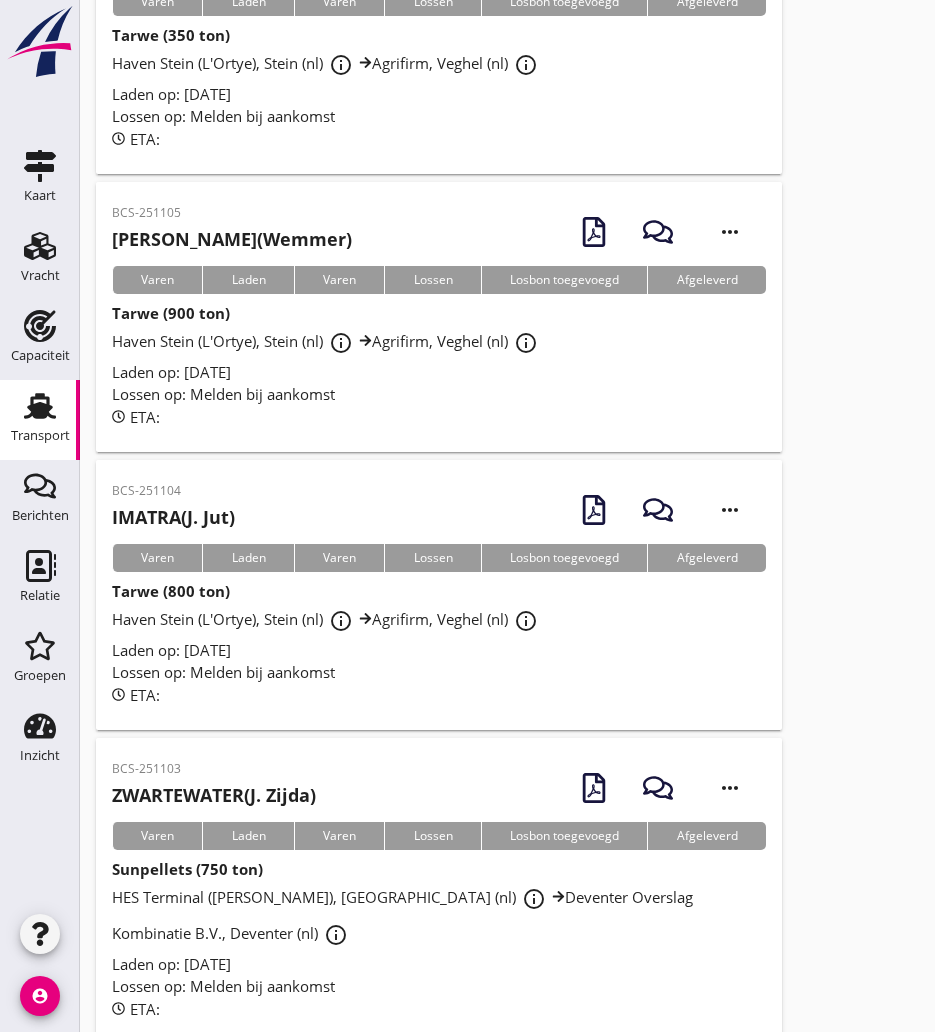 scroll, scrollTop: 4812, scrollLeft: 0, axis: vertical 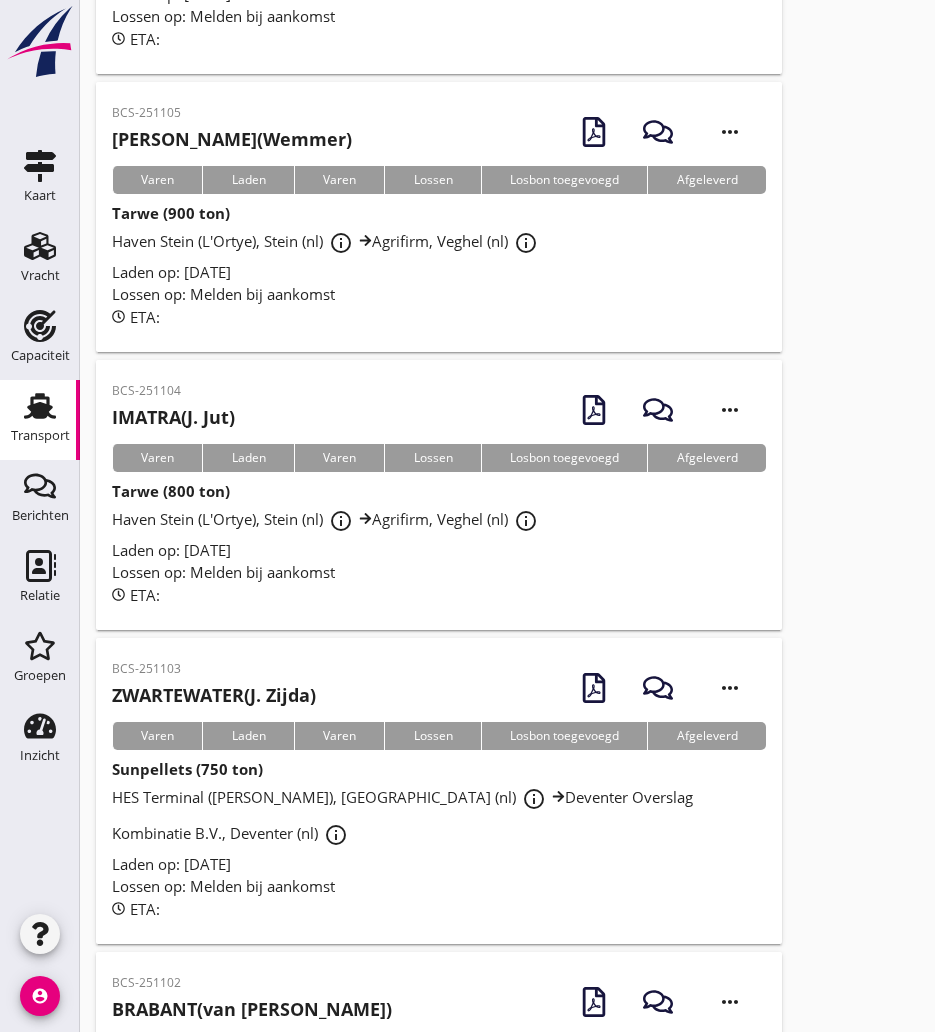 click on "ZWARTEWATER  (J. Zijda)" at bounding box center [214, 695] 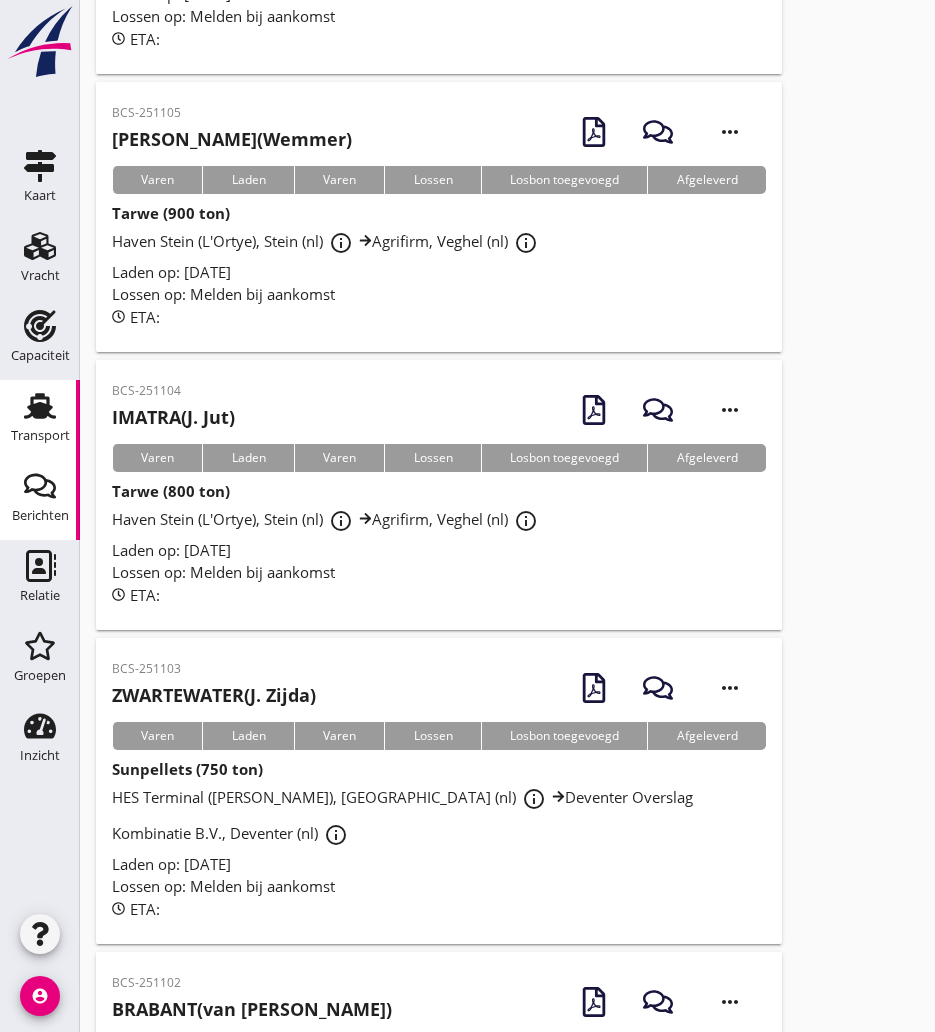 scroll, scrollTop: 0, scrollLeft: 0, axis: both 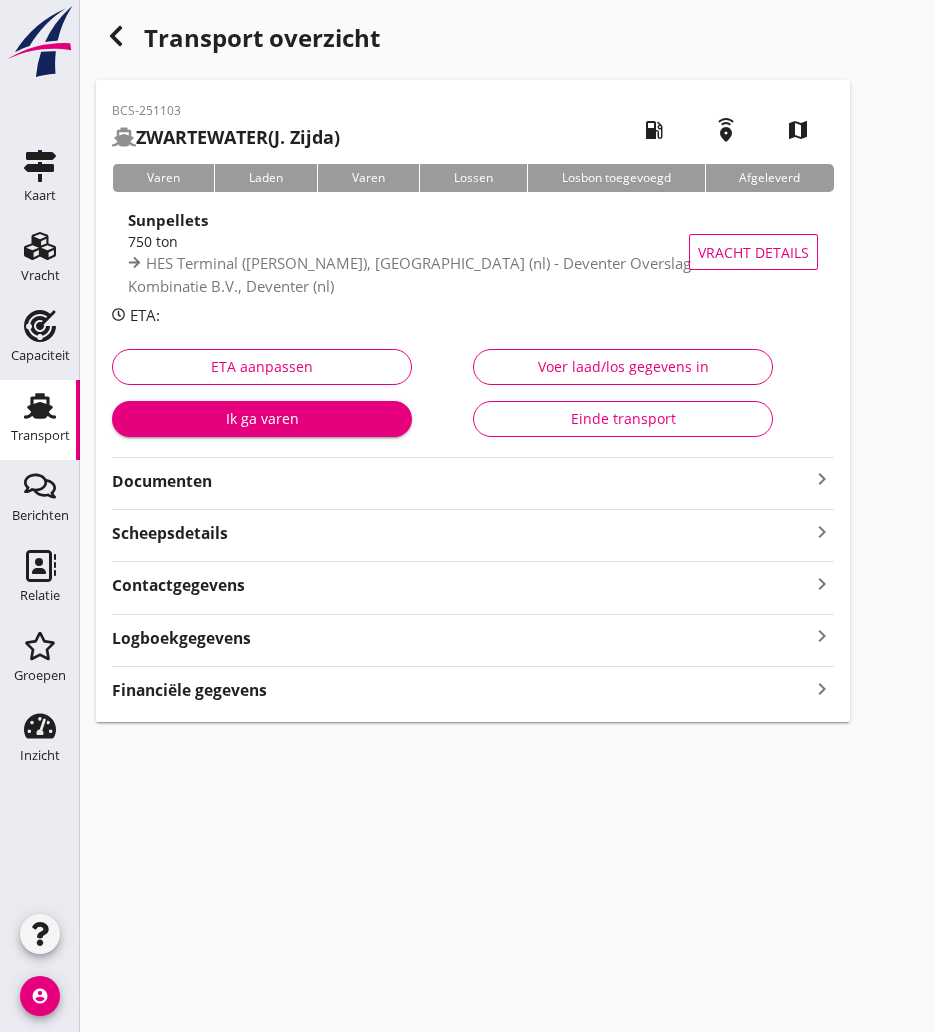 click on "Documenten" at bounding box center (461, 481) 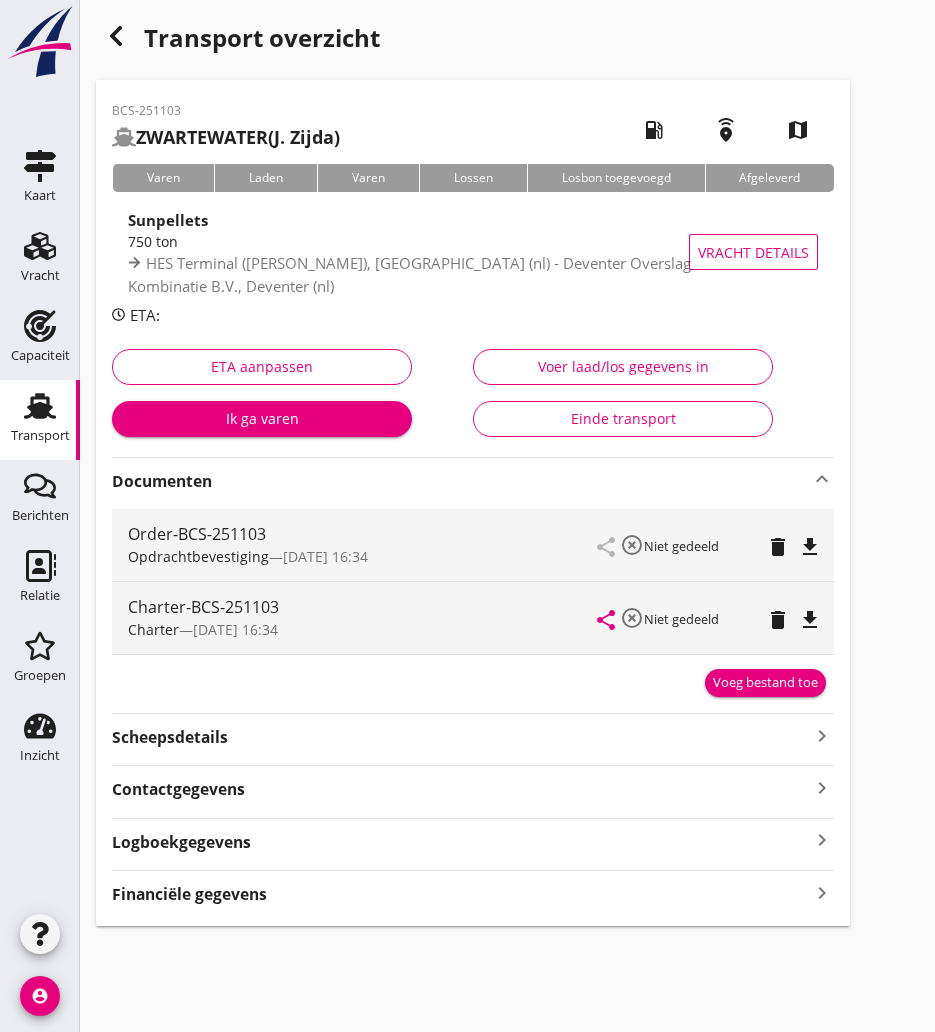 click on "file_download" at bounding box center (810, 620) 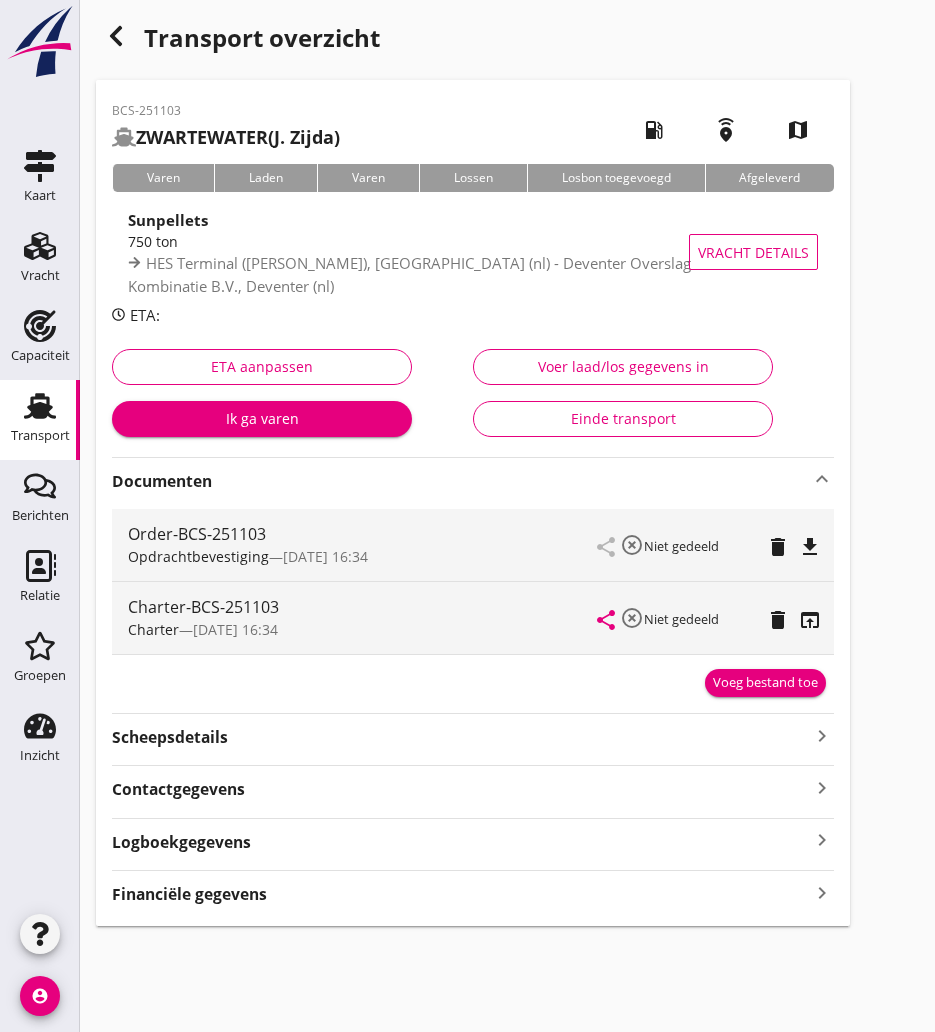 click at bounding box center (116, 36) 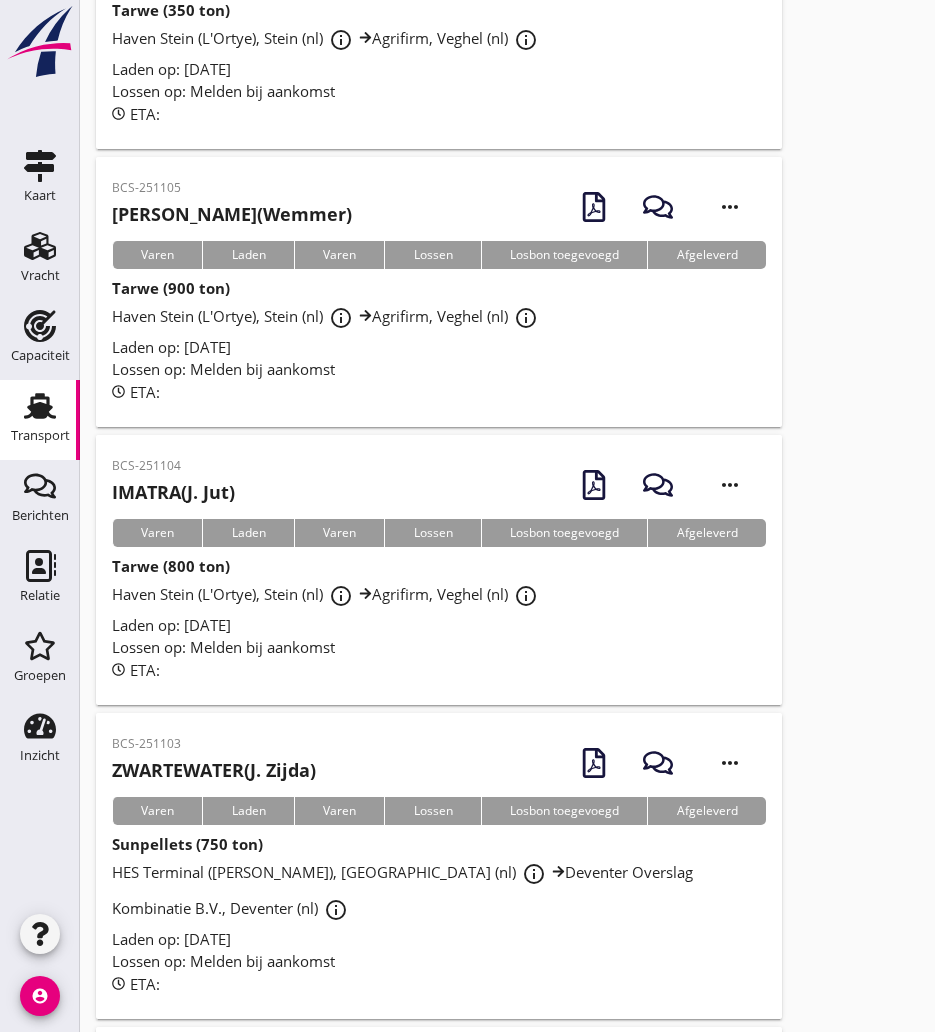 scroll, scrollTop: 4537, scrollLeft: 0, axis: vertical 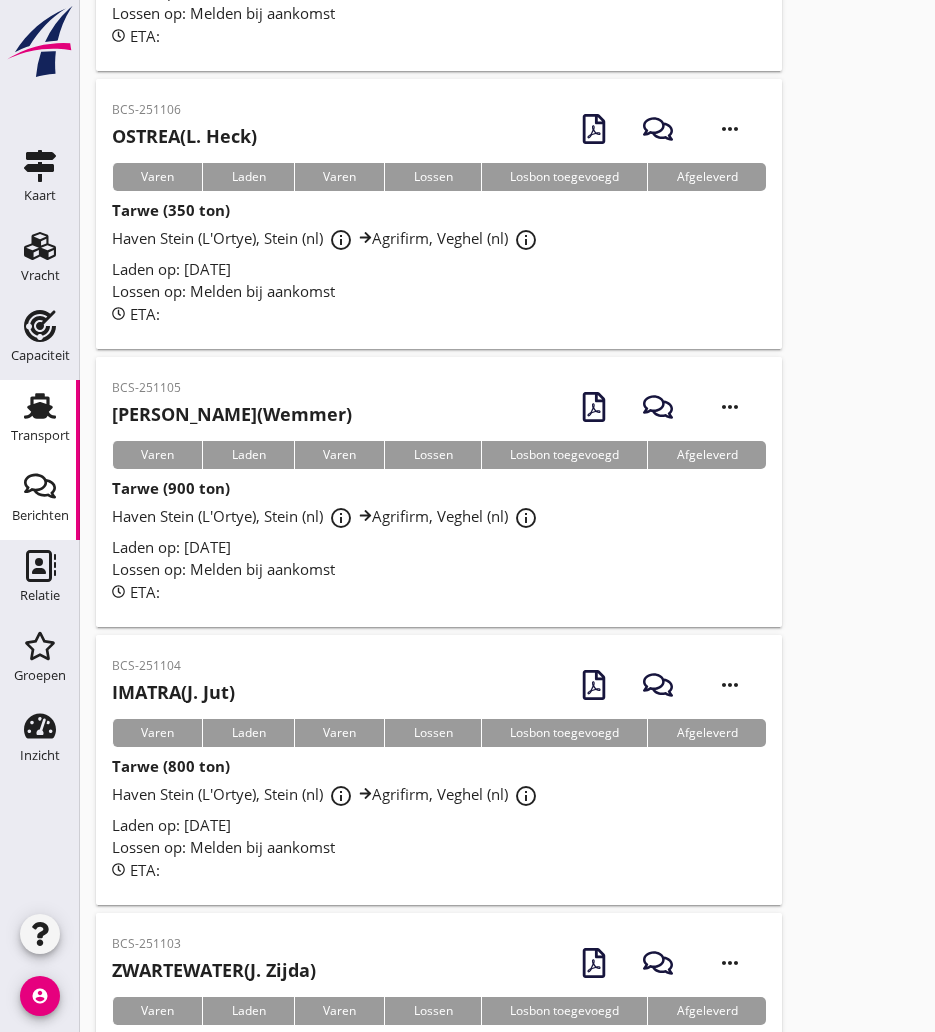 drag, startPoint x: 228, startPoint y: 496, endPoint x: 14, endPoint y: 501, distance: 214.05841 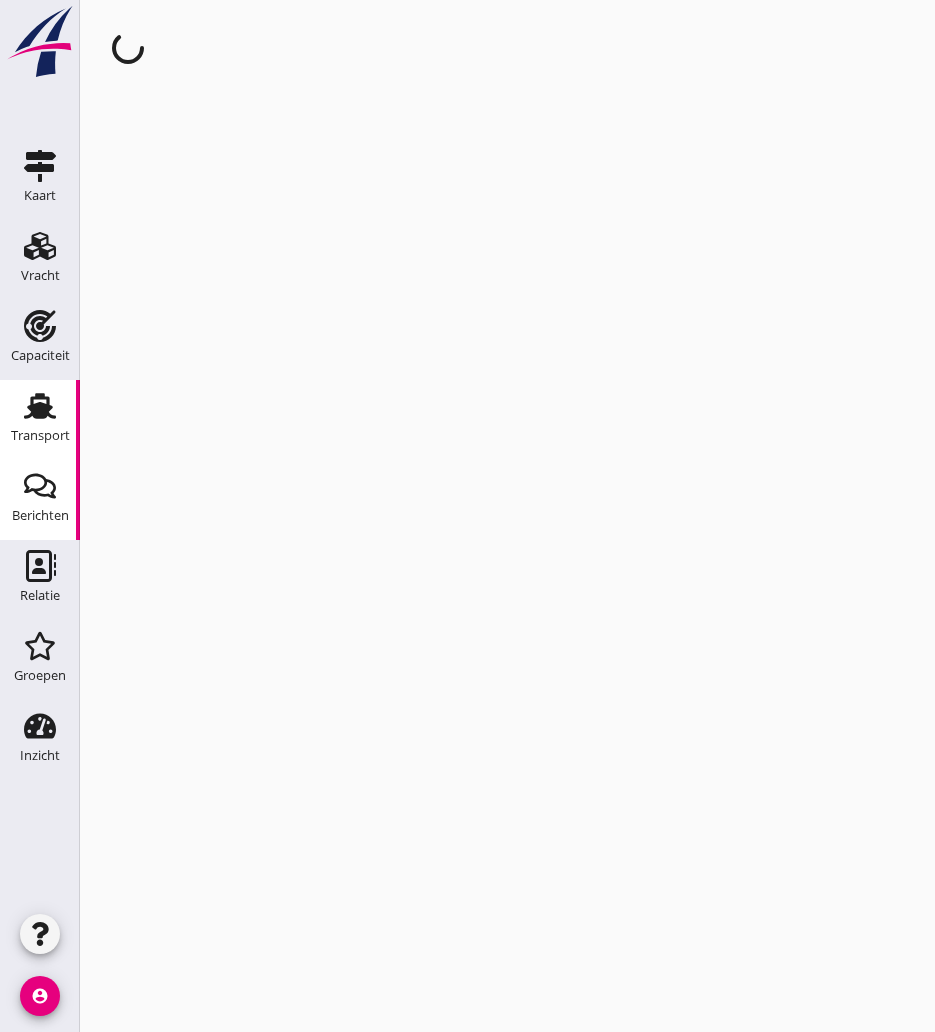 scroll, scrollTop: 0, scrollLeft: 0, axis: both 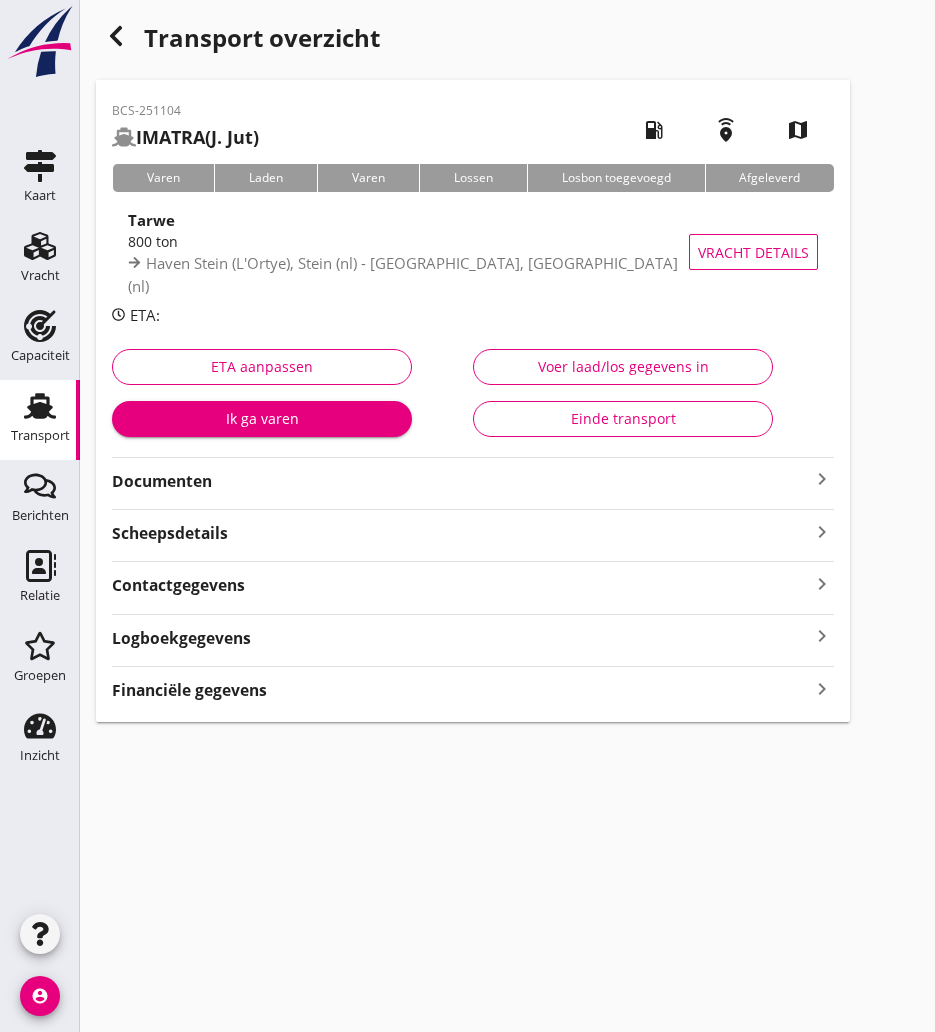 click on "Documenten" at bounding box center [461, 481] 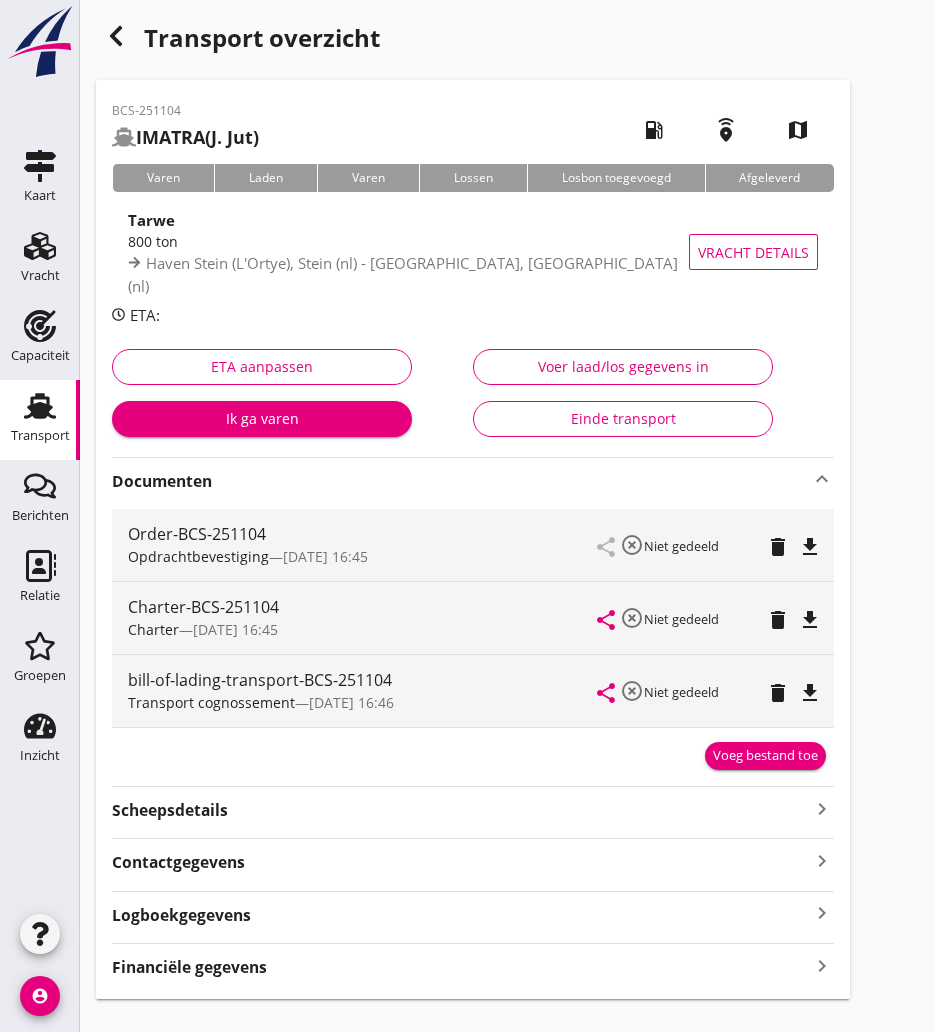 click on "file_download" at bounding box center [810, 620] 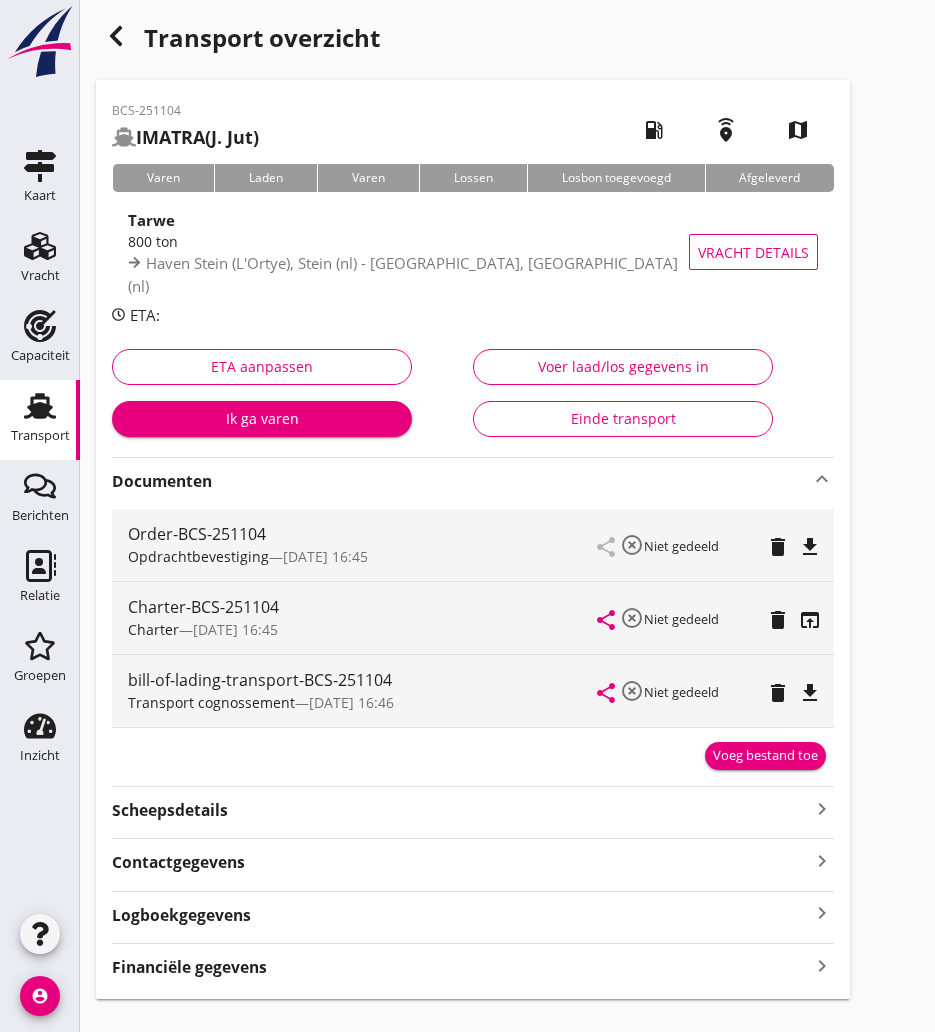 click 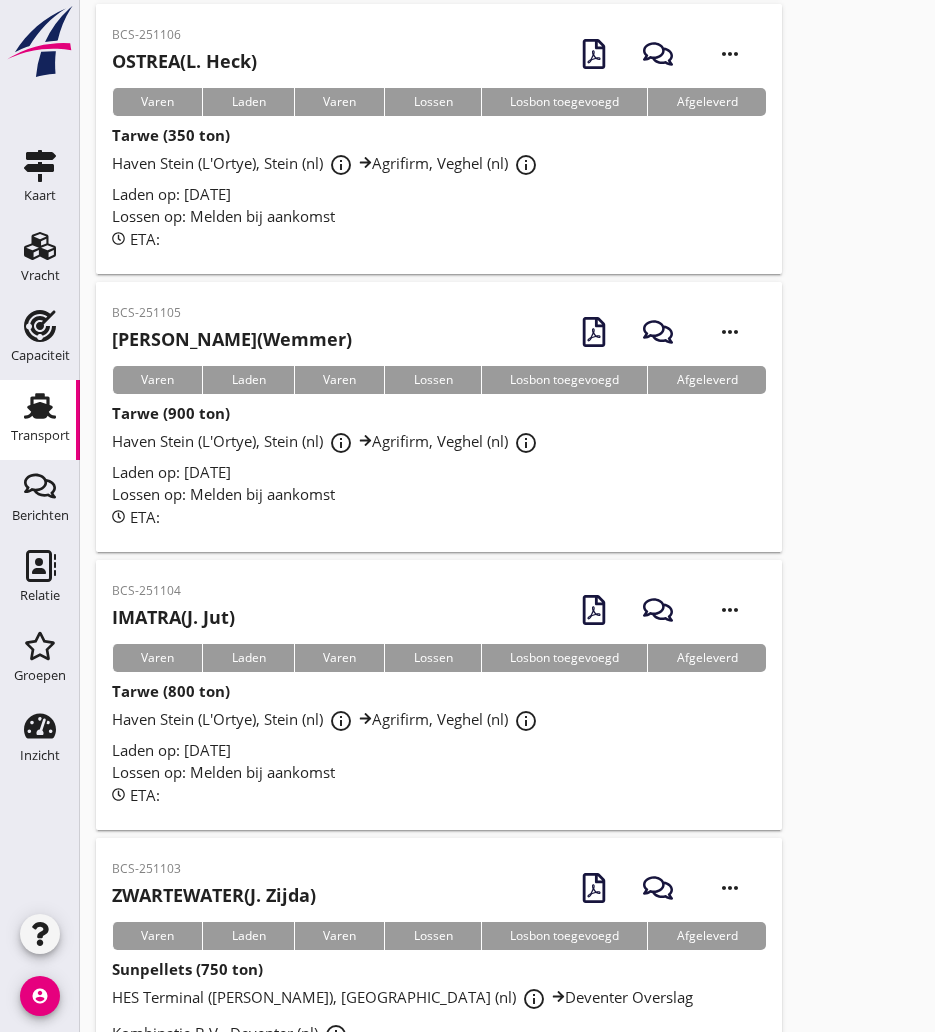 scroll, scrollTop: 4412, scrollLeft: 0, axis: vertical 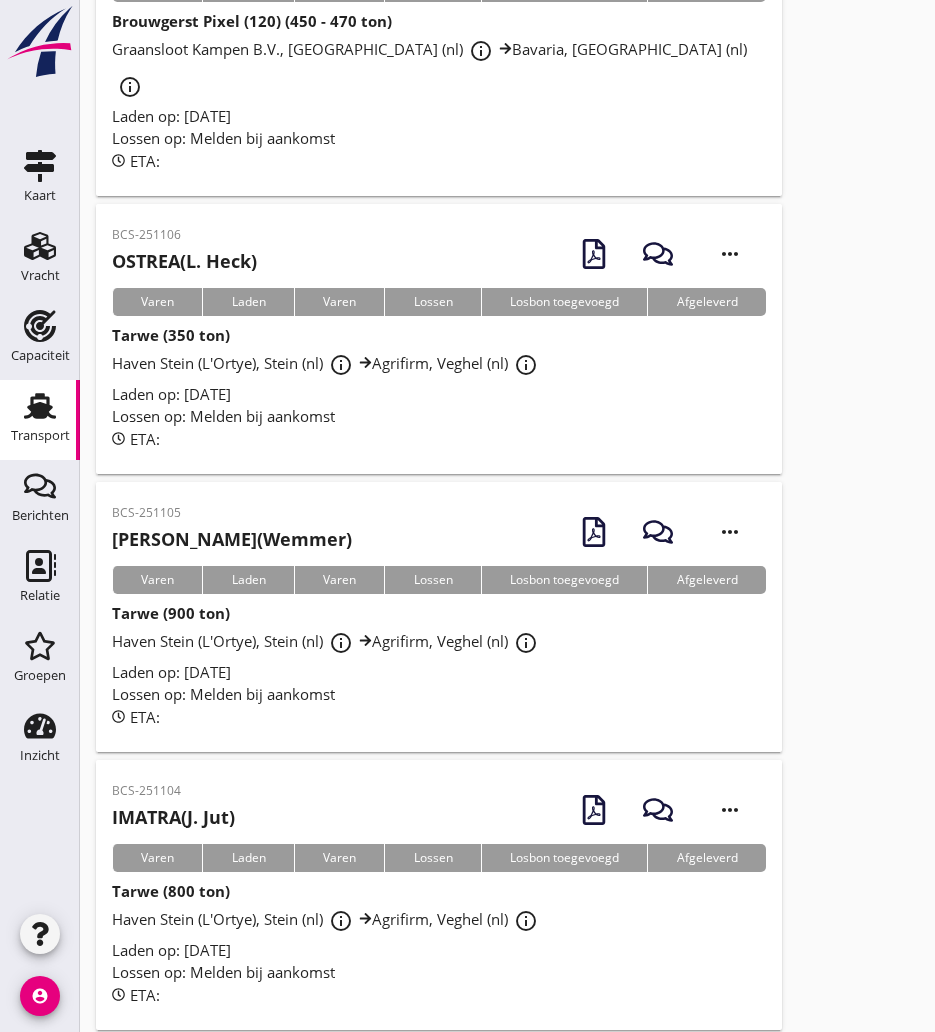 click on "BCS-251105" at bounding box center [232, 513] 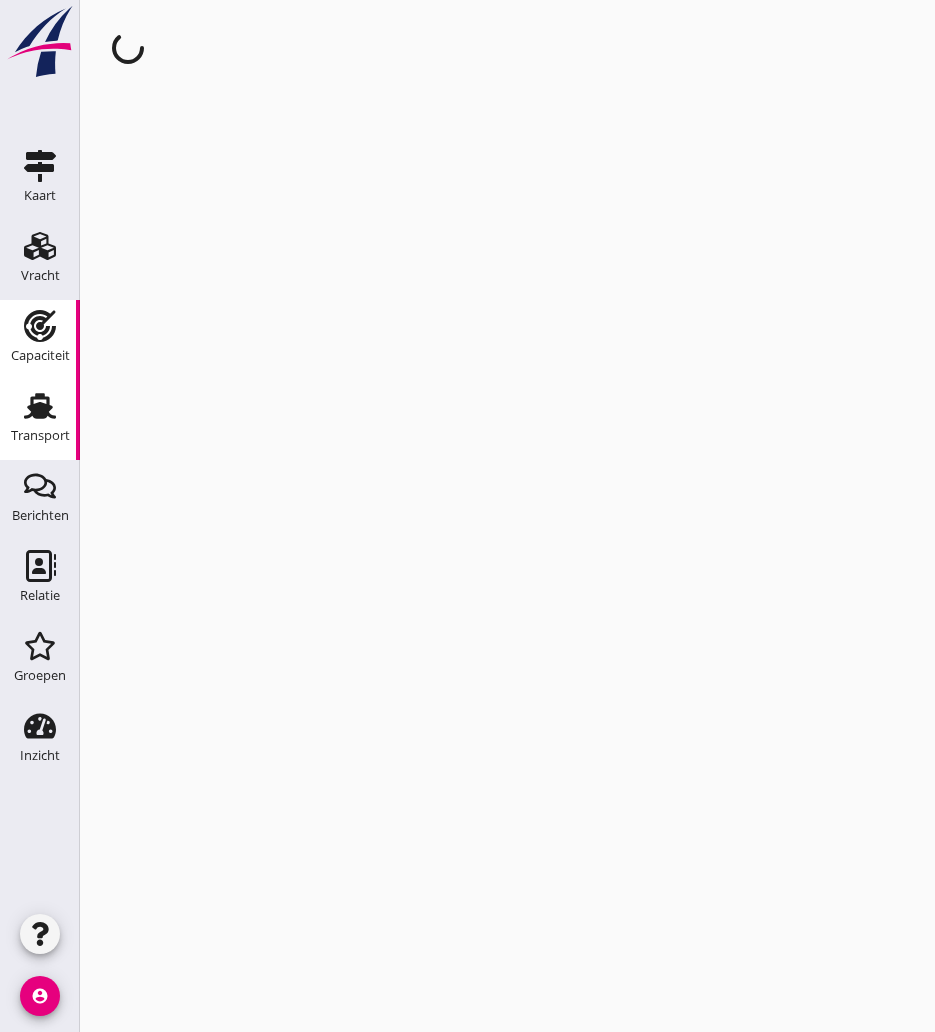 scroll, scrollTop: 0, scrollLeft: 0, axis: both 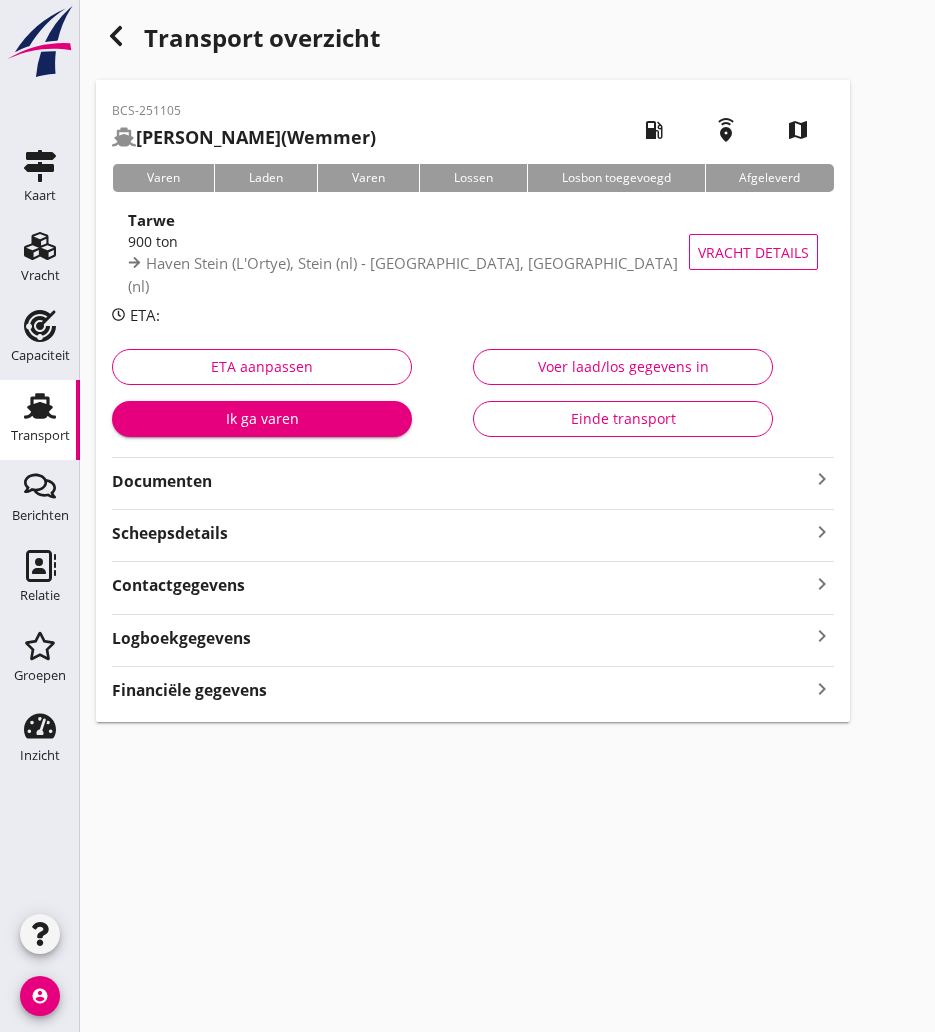 click on "Documenten  keyboard_arrow_right" at bounding box center (473, 475) 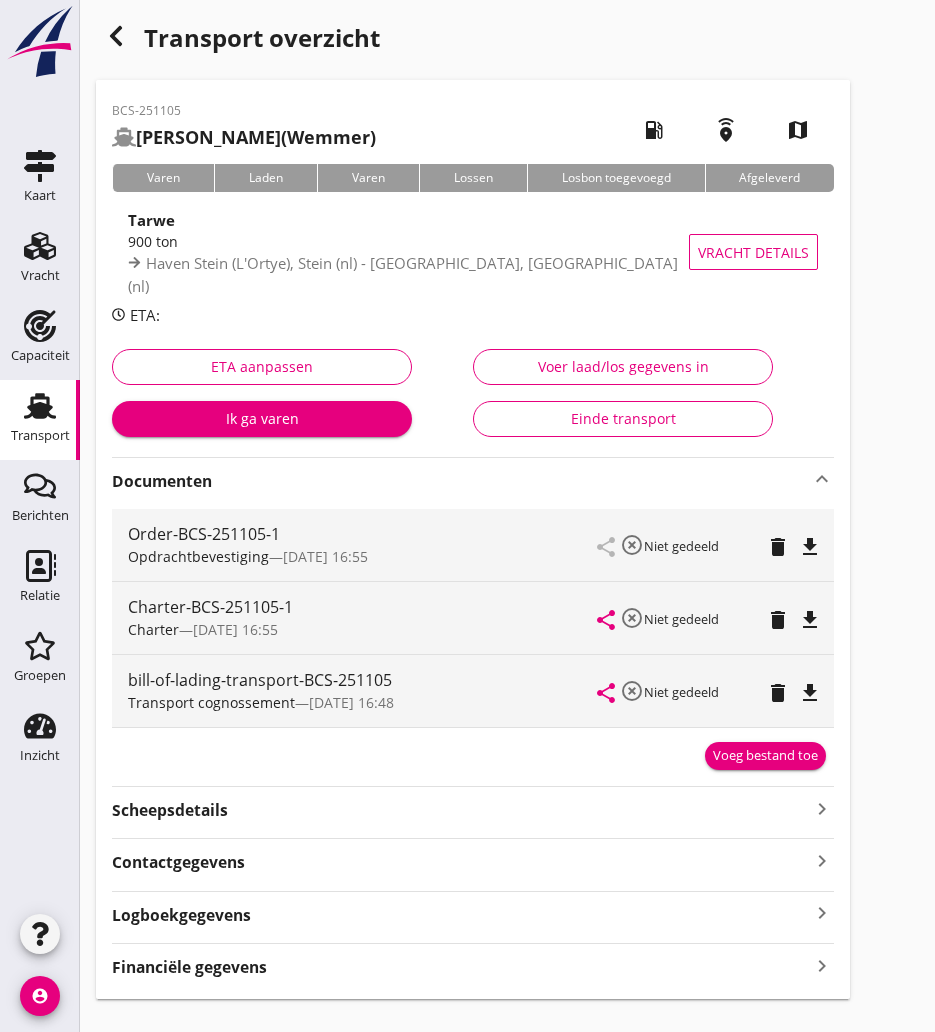 click on "file_download" at bounding box center [810, 620] 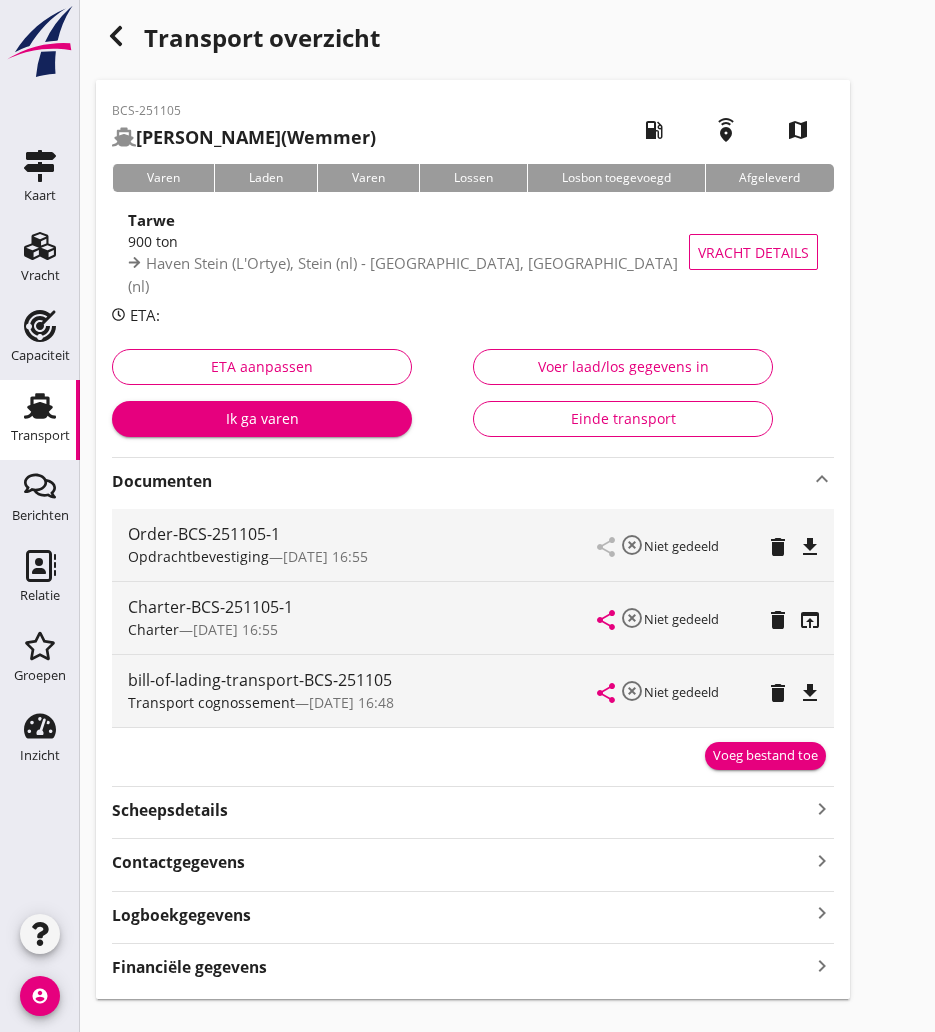 click on "Scheepsdetails  keyboard_arrow_right" at bounding box center [473, 808] 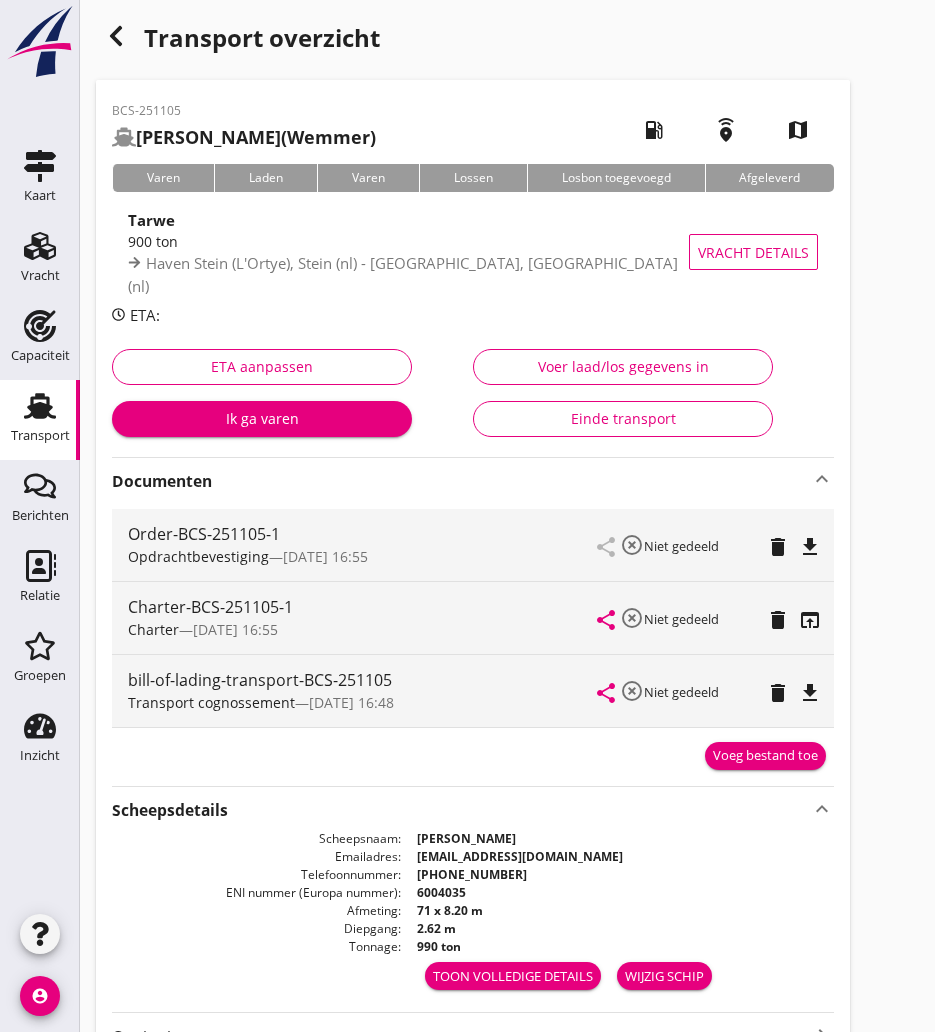 click 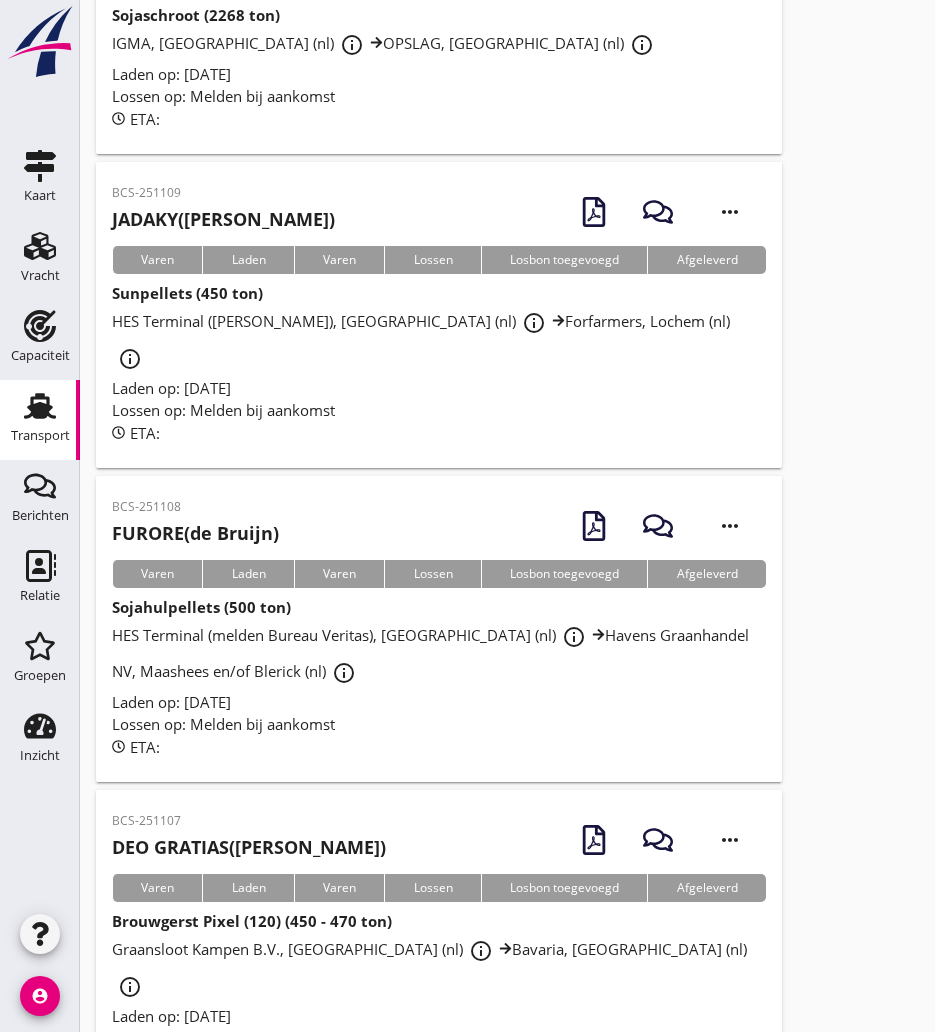 scroll, scrollTop: 3812, scrollLeft: 0, axis: vertical 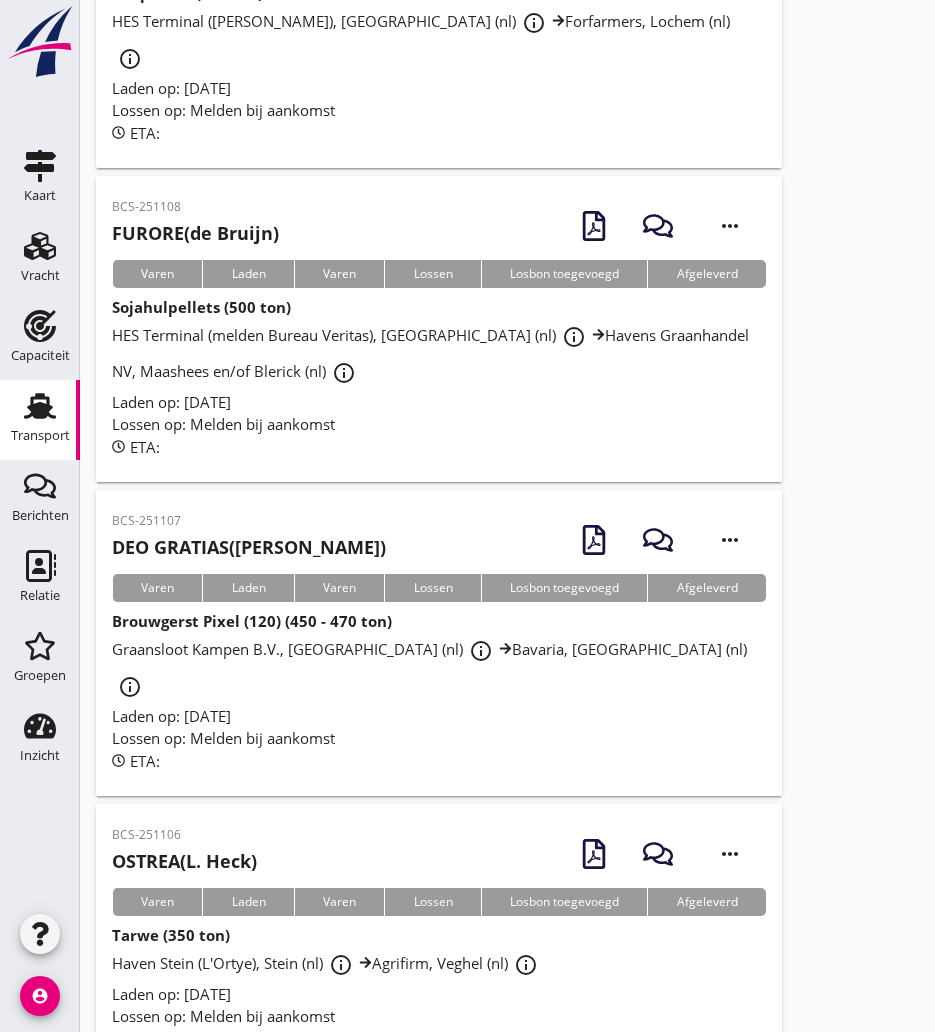 click on "BCS-251106" at bounding box center [184, 835] 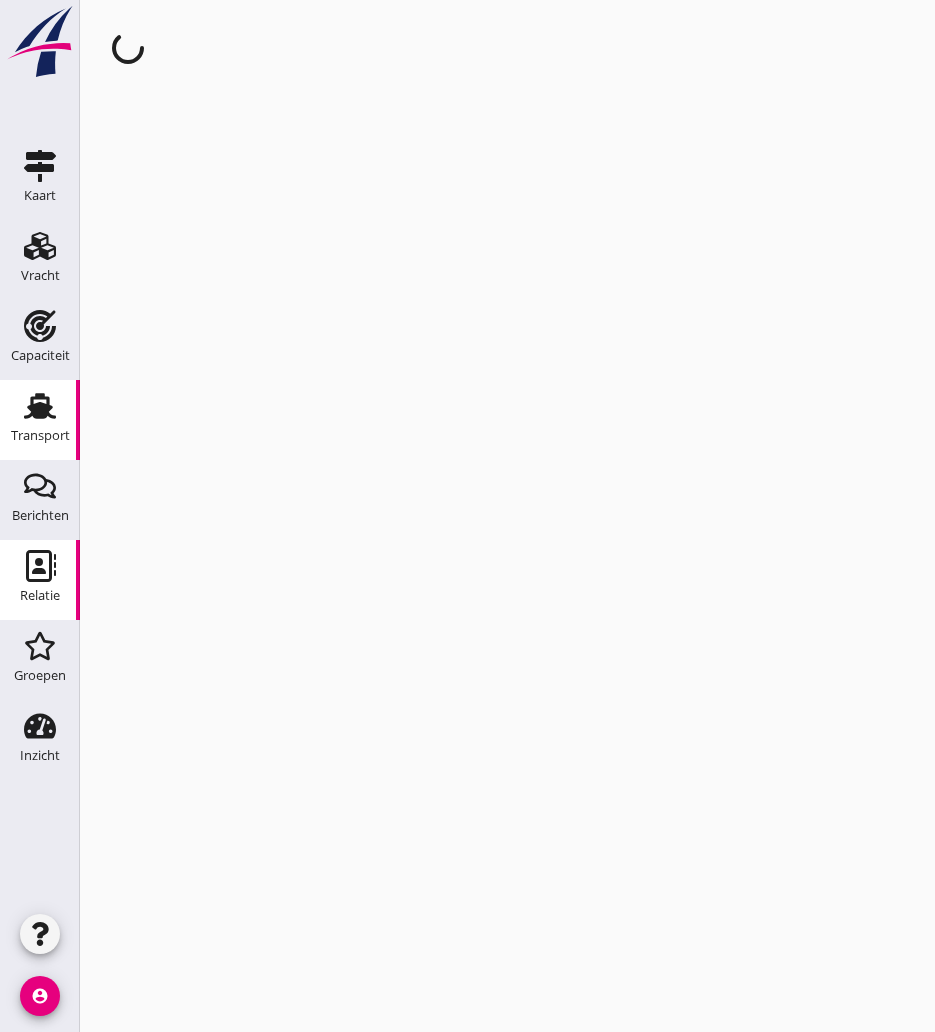 scroll, scrollTop: 0, scrollLeft: 0, axis: both 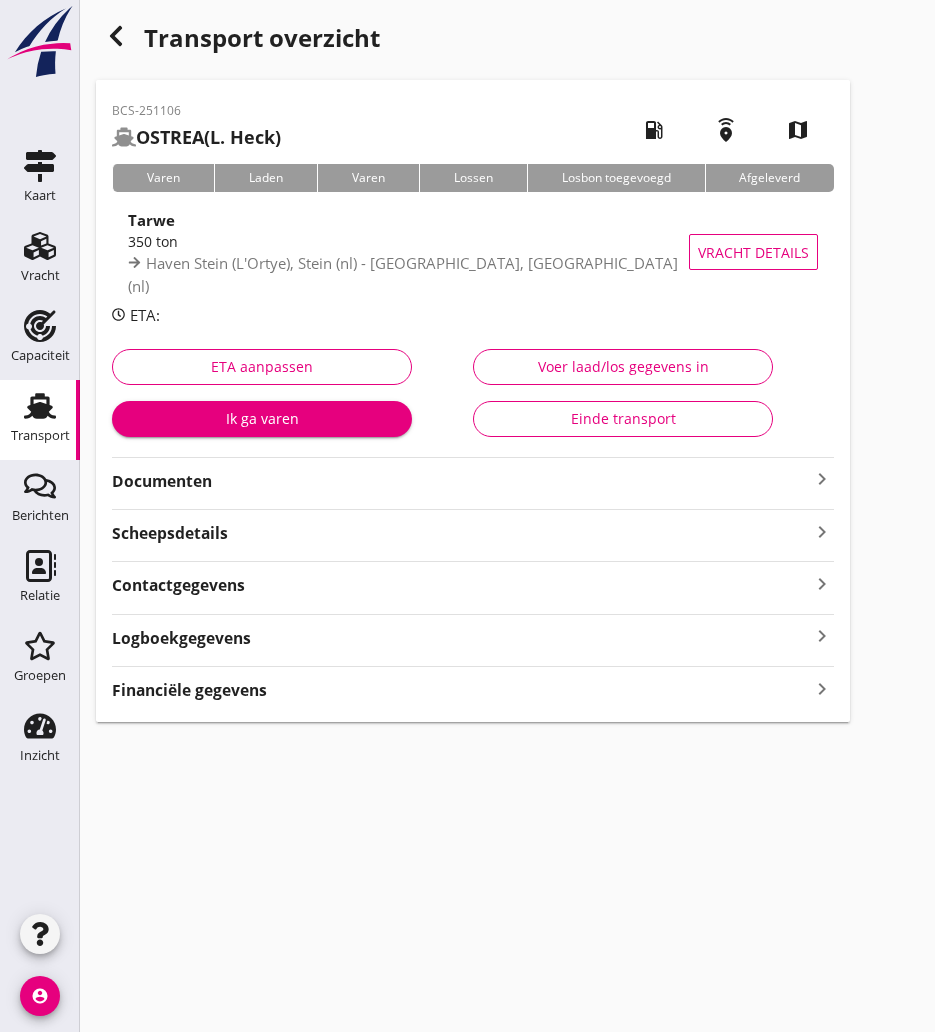 click on "Documenten" at bounding box center (461, 481) 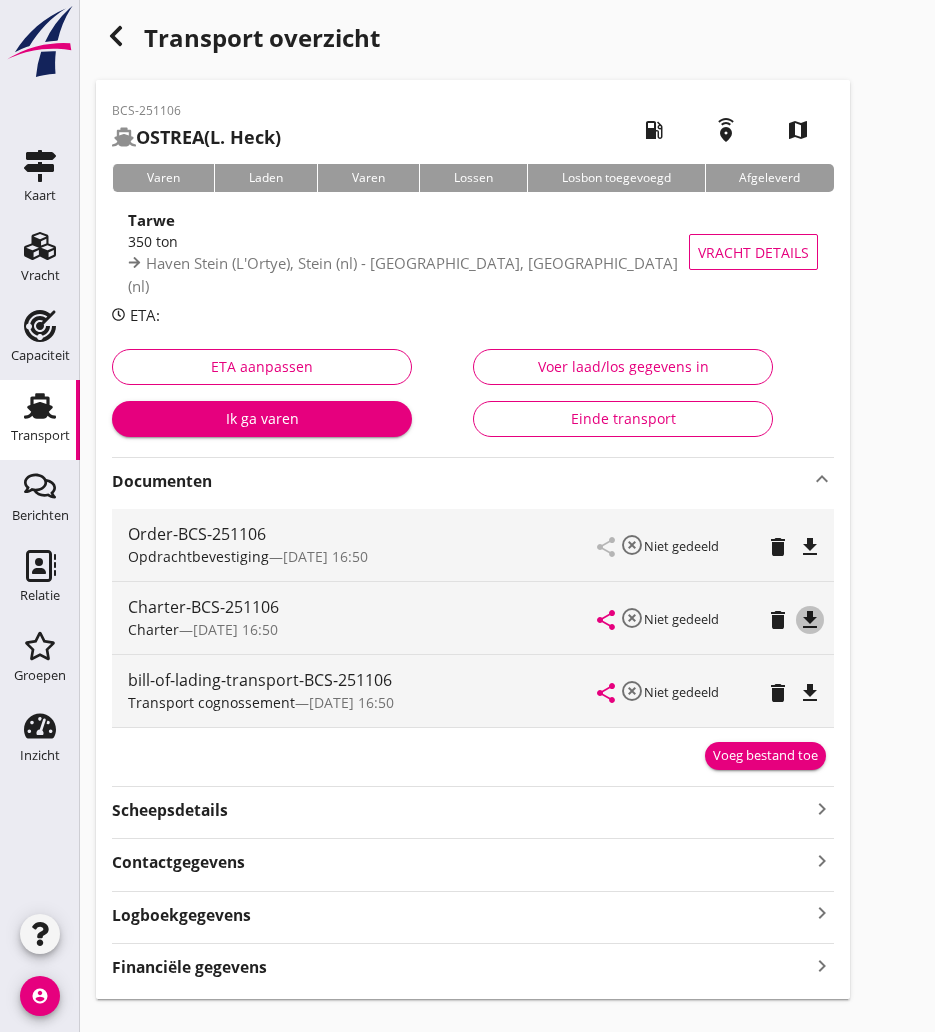 click on "file_download" at bounding box center (810, 620) 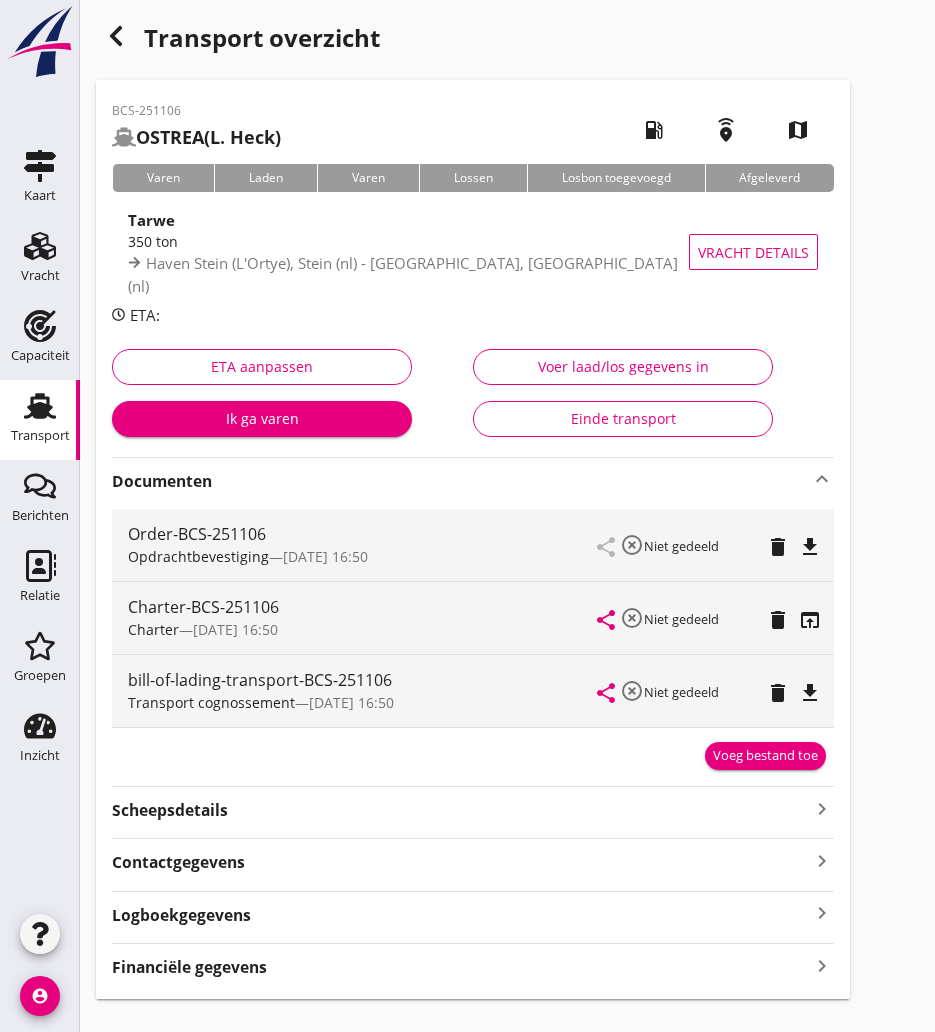 click 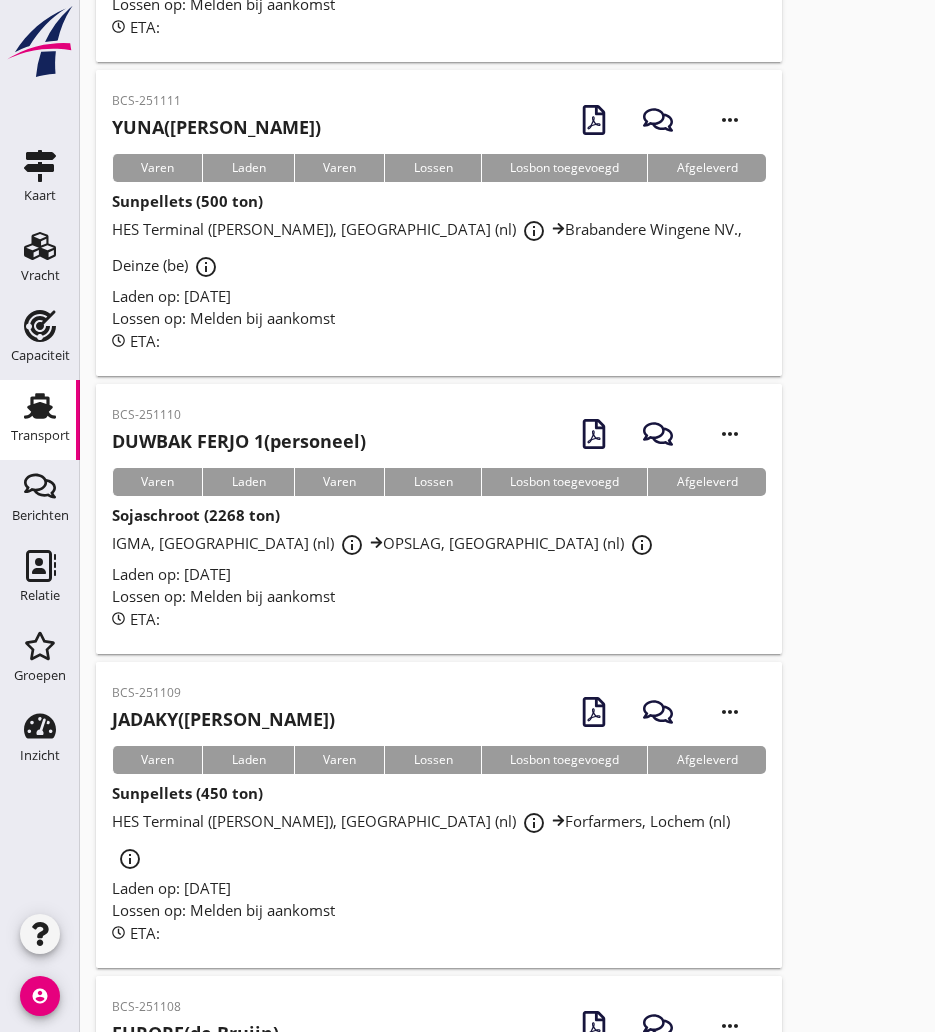 scroll, scrollTop: 3312, scrollLeft: 0, axis: vertical 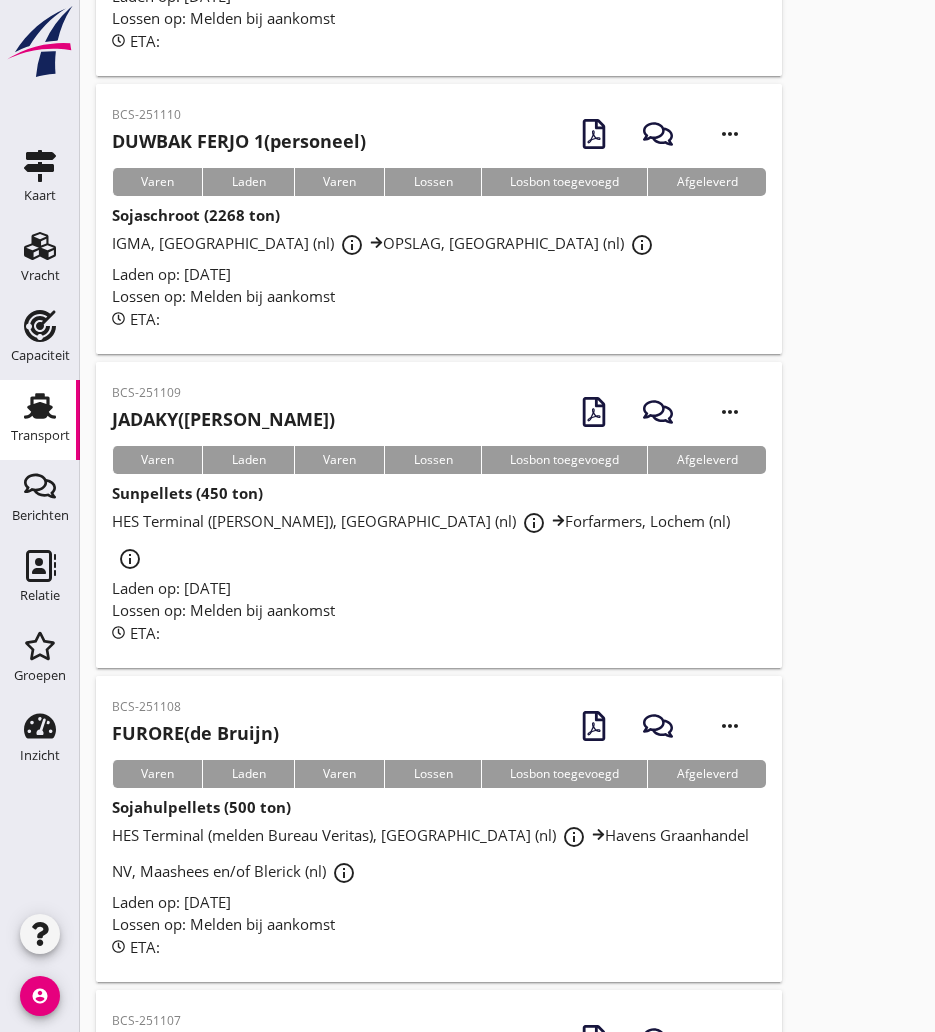 drag, startPoint x: 219, startPoint y: 574, endPoint x: 193, endPoint y: 573, distance: 26.019224 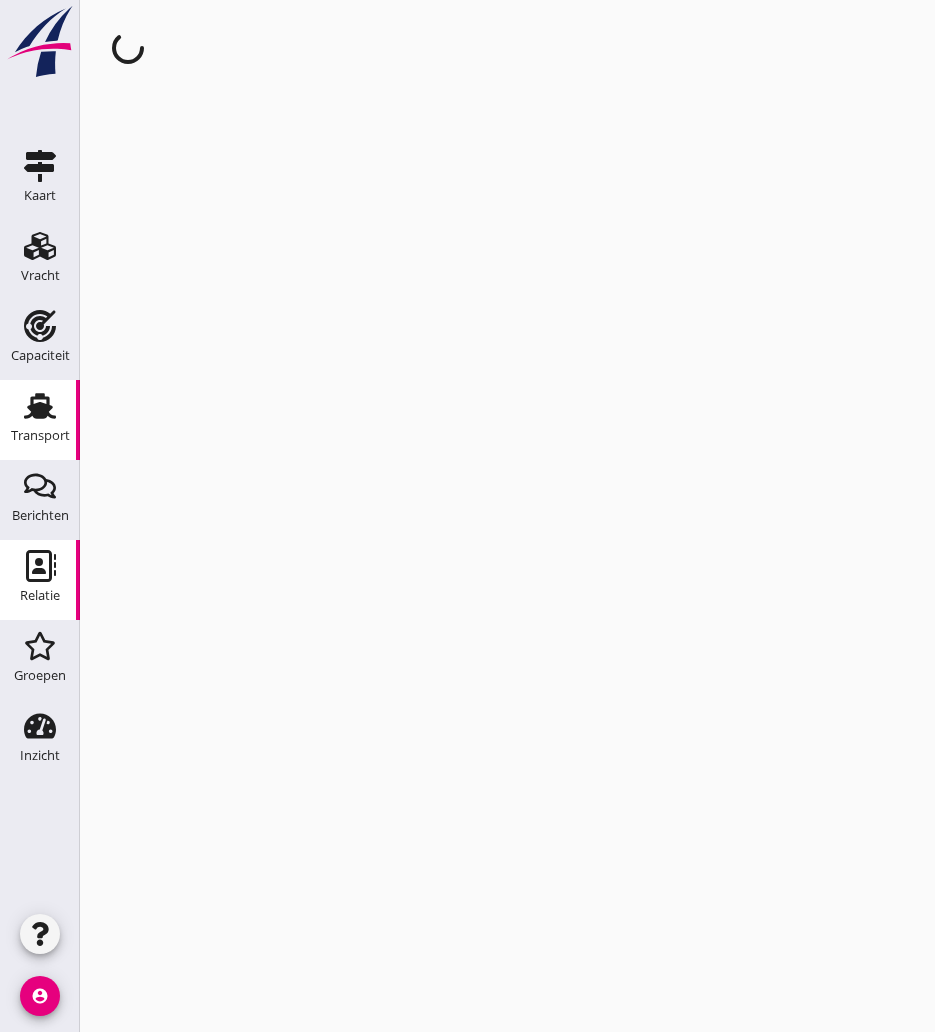 scroll, scrollTop: 0, scrollLeft: 0, axis: both 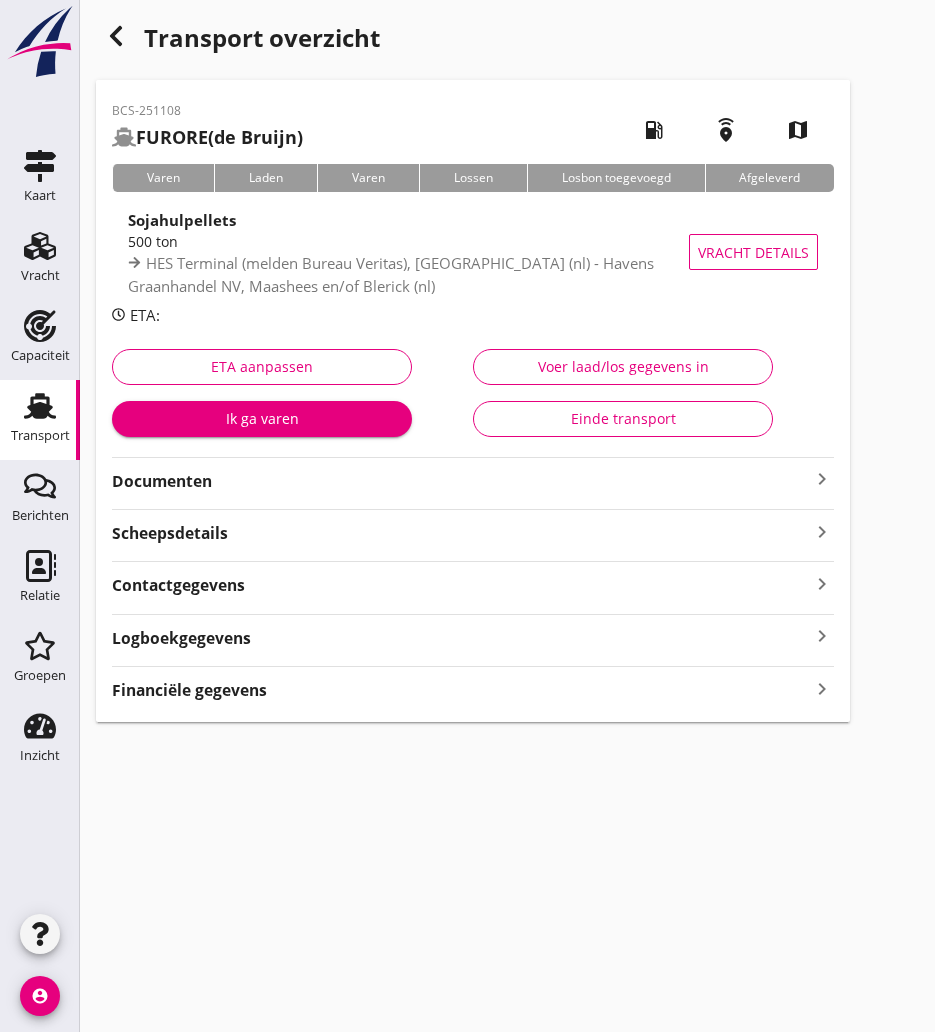 click on "Documenten" at bounding box center [461, 481] 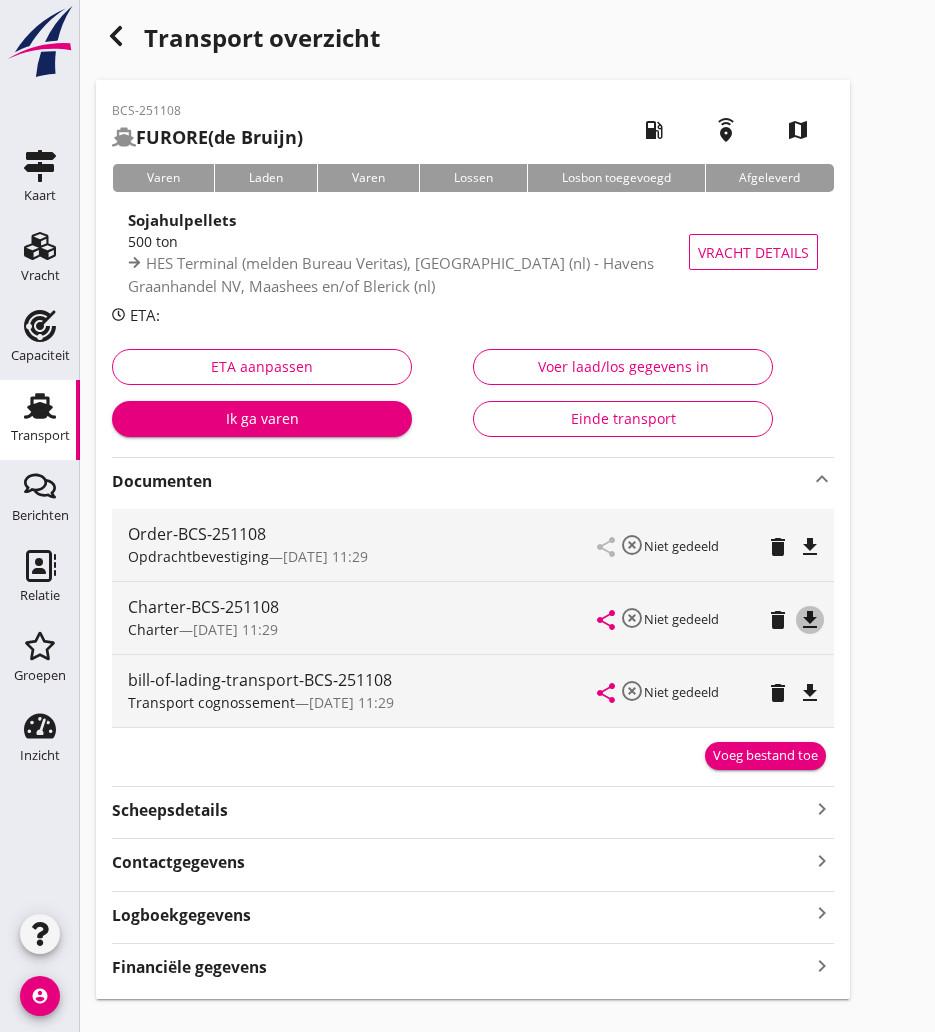 click on "file_download" at bounding box center (810, 620) 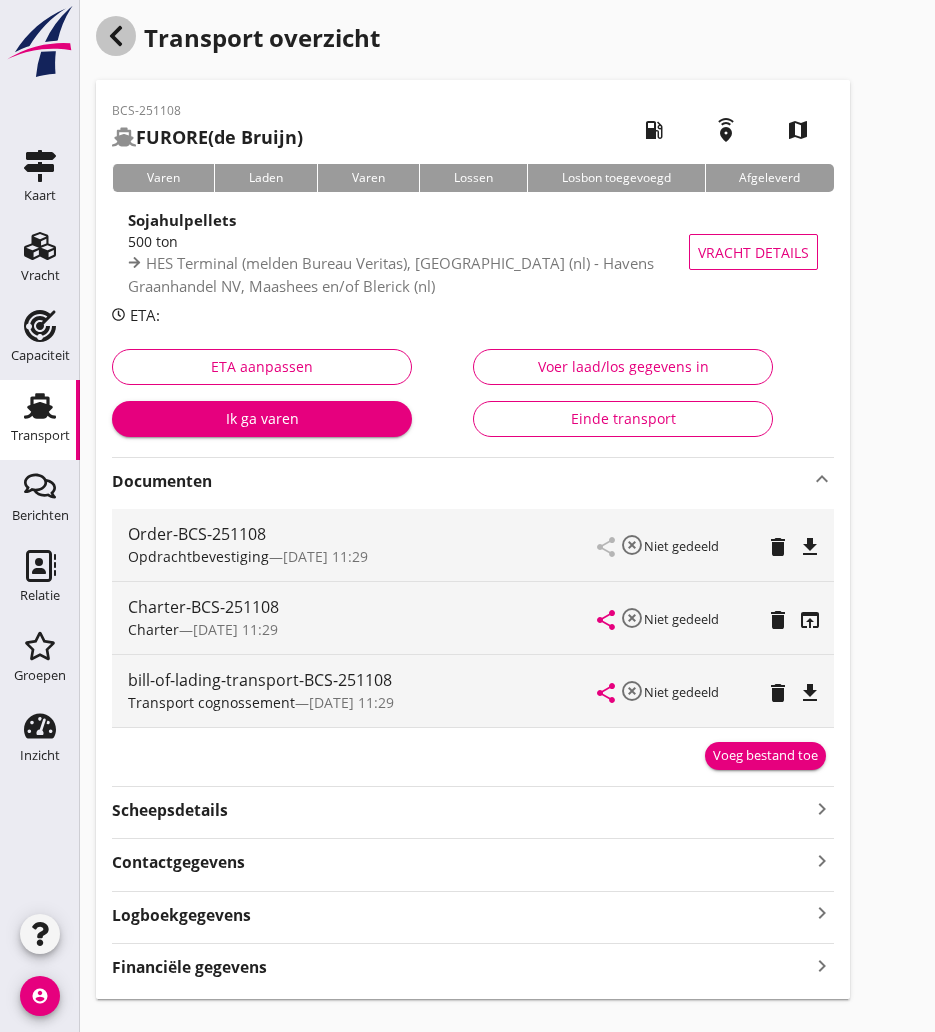 click at bounding box center [116, 36] 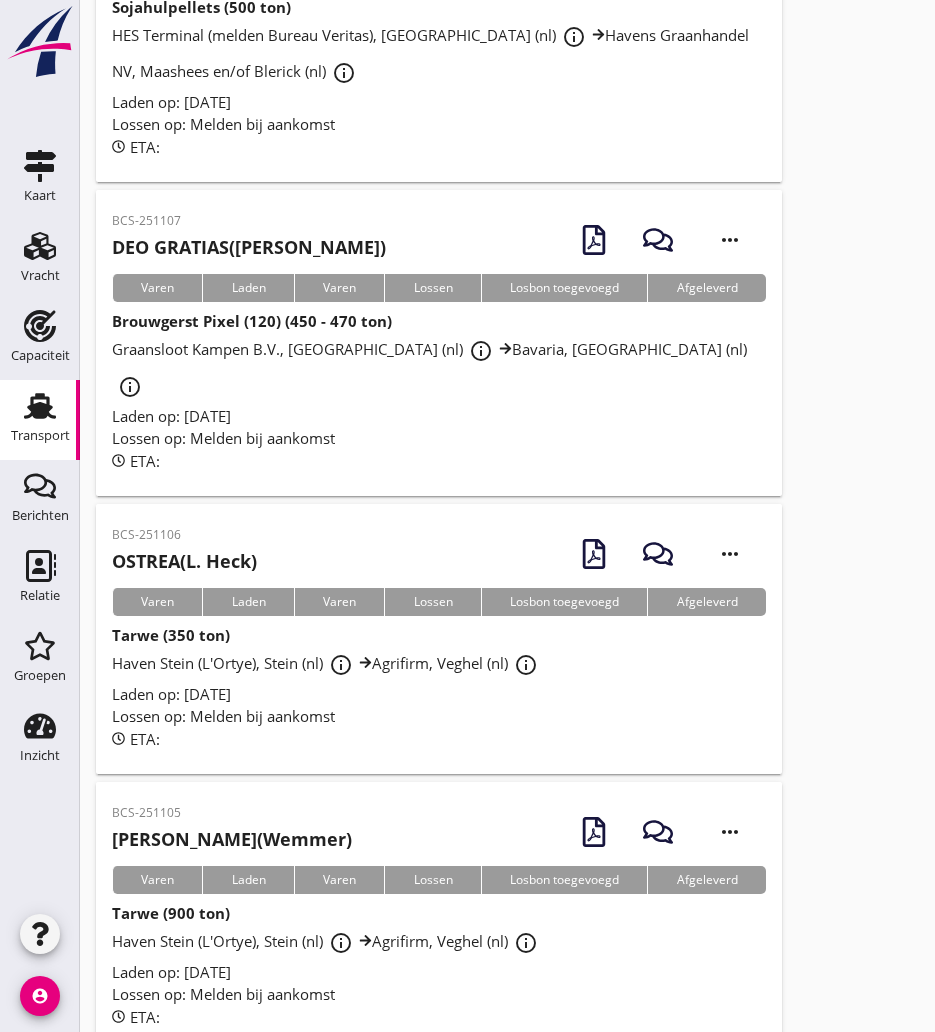 scroll, scrollTop: 3812, scrollLeft: 0, axis: vertical 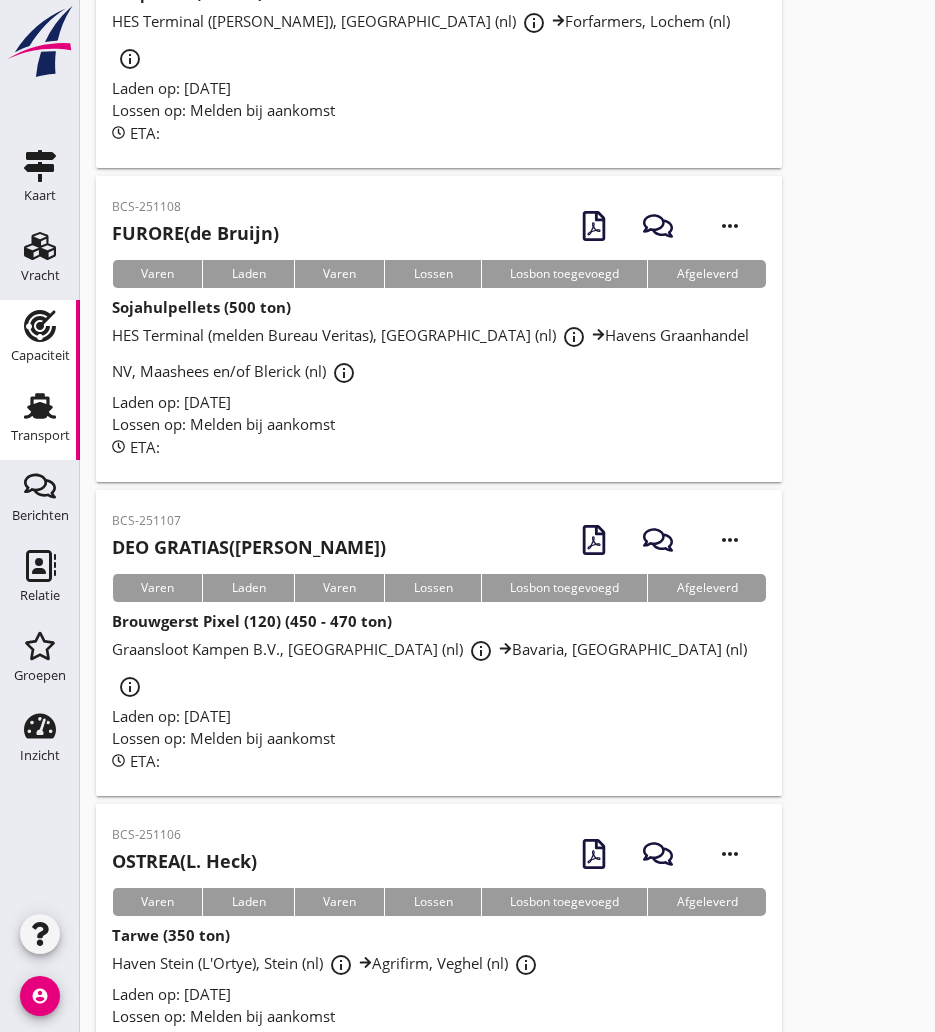 drag, startPoint x: 246, startPoint y: 384, endPoint x: 6, endPoint y: 362, distance: 241.00623 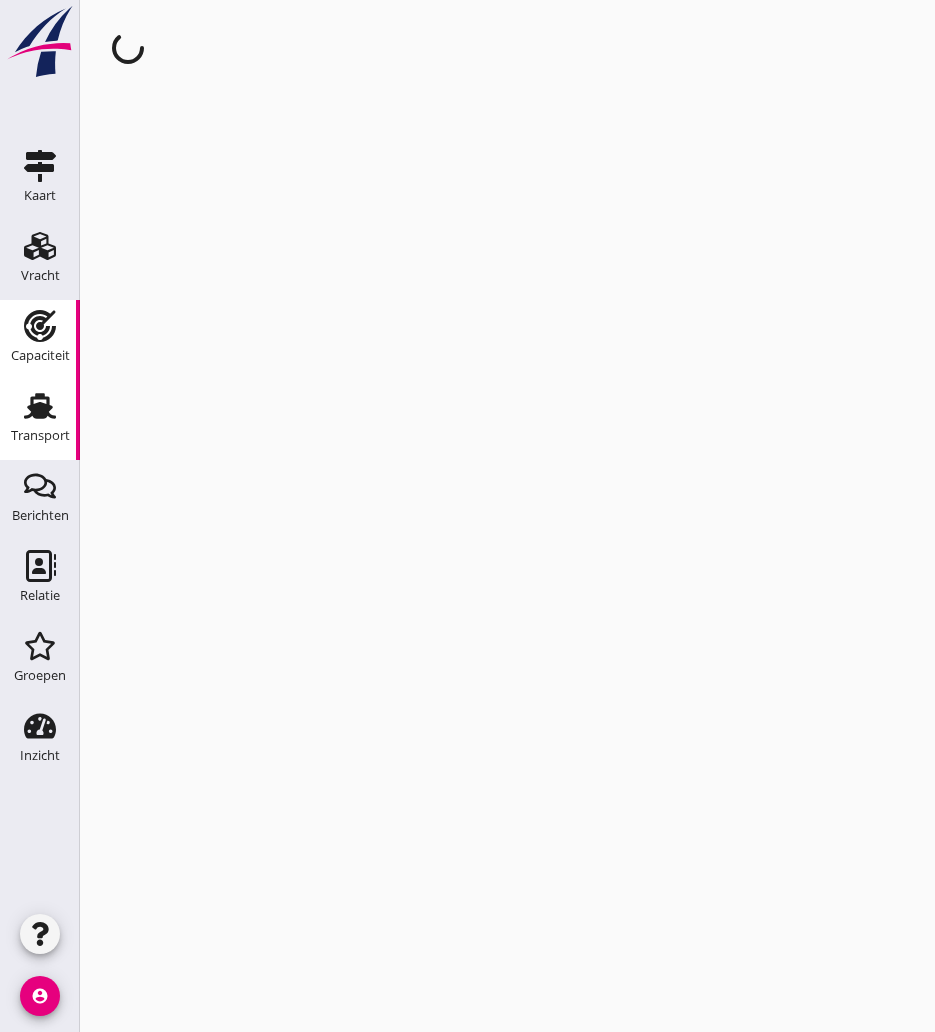 scroll, scrollTop: 0, scrollLeft: 0, axis: both 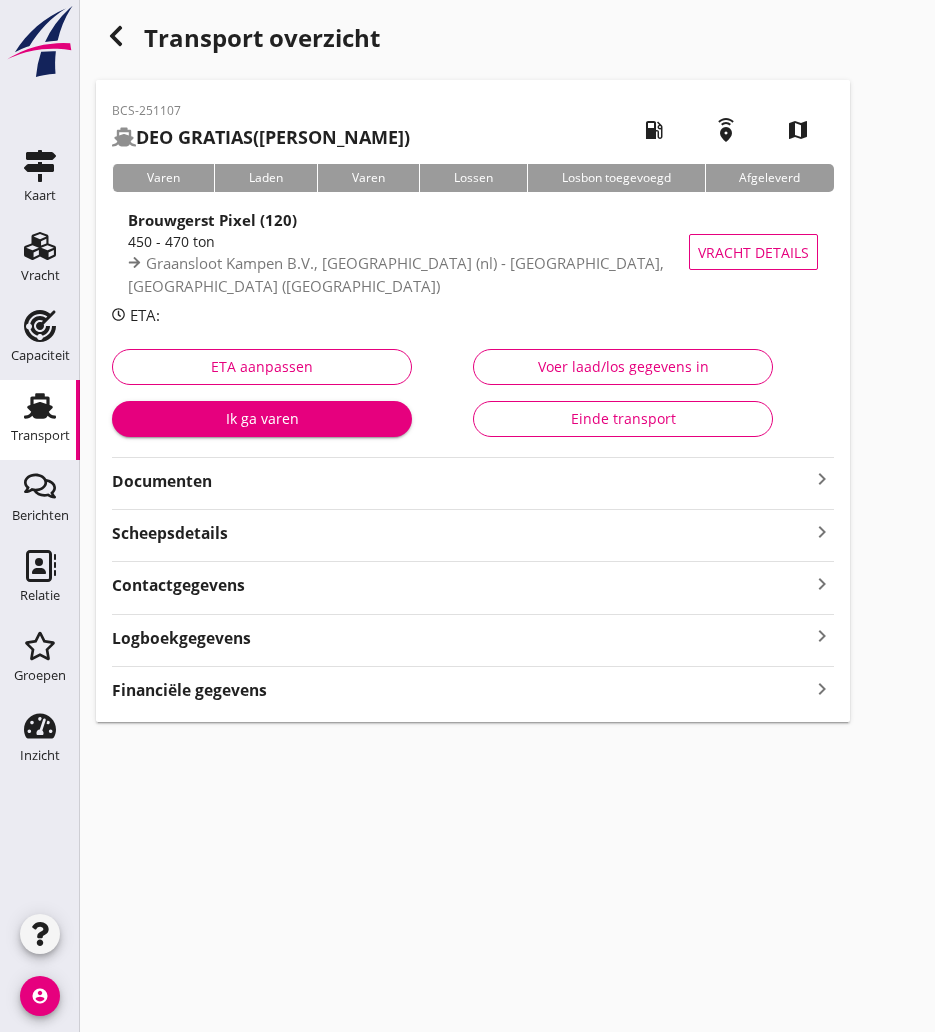 click on "BCS-251107   DEO GRATIAS    (Hartman)  local_gas_station emergency_share map  Varen   Laden   Varen   [GEOGRAPHIC_DATA] toegevoegd   Afgeleverd   Brouwgerst Pixel (120)      450 - 470 ton   Graansloot Kampen B.V., [GEOGRAPHIC_DATA] (nl) - [GEOGRAPHIC_DATA], [GEOGRAPHIC_DATA] (nl)   Vracht details   ETA:    ETA aanpassen   Ik ga varen   Voer laad/los gegevens in   Einde transport   Documenten  keyboard_arrow_right  Scheepsdetails  keyboard_arrow_right  Contactgegevens  keyboard_arrow_right  Logboekgegevens  keyboard_arrow_right  Financiële gegevens  keyboard_arrow_right" at bounding box center (473, 401) 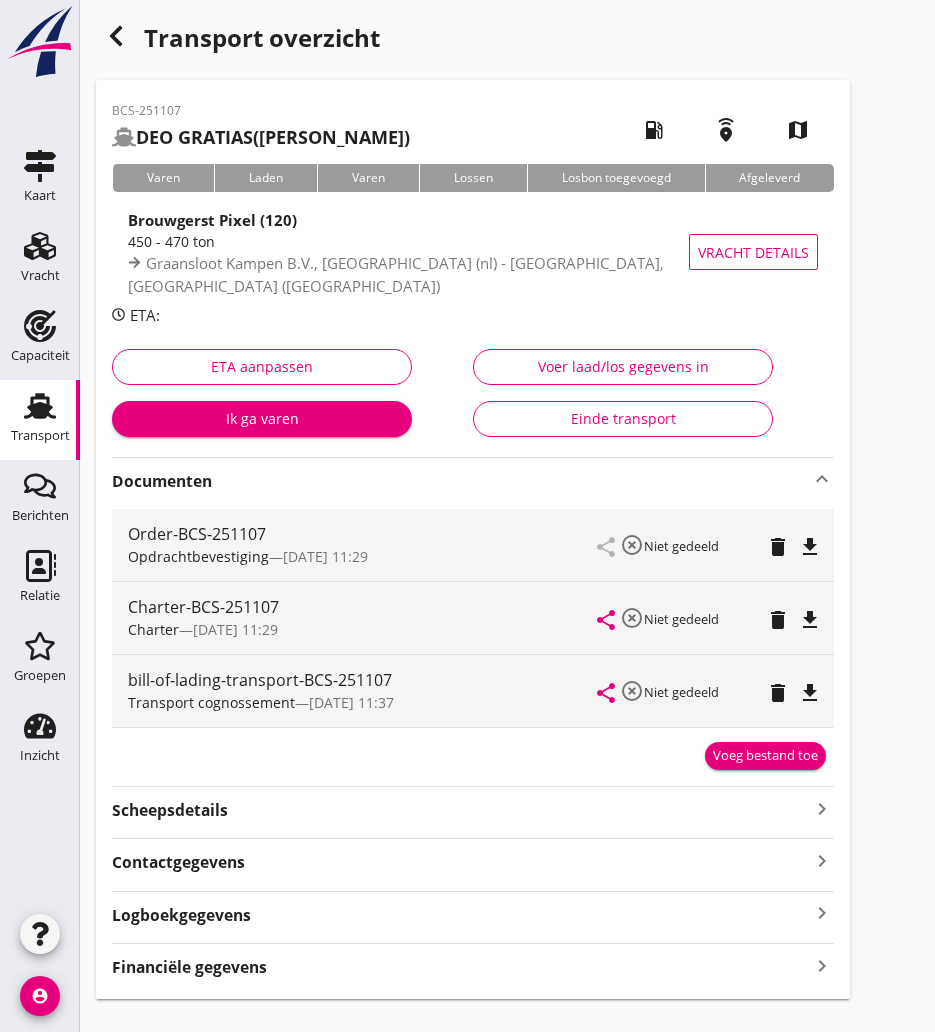 click on "file_download" at bounding box center [810, 620] 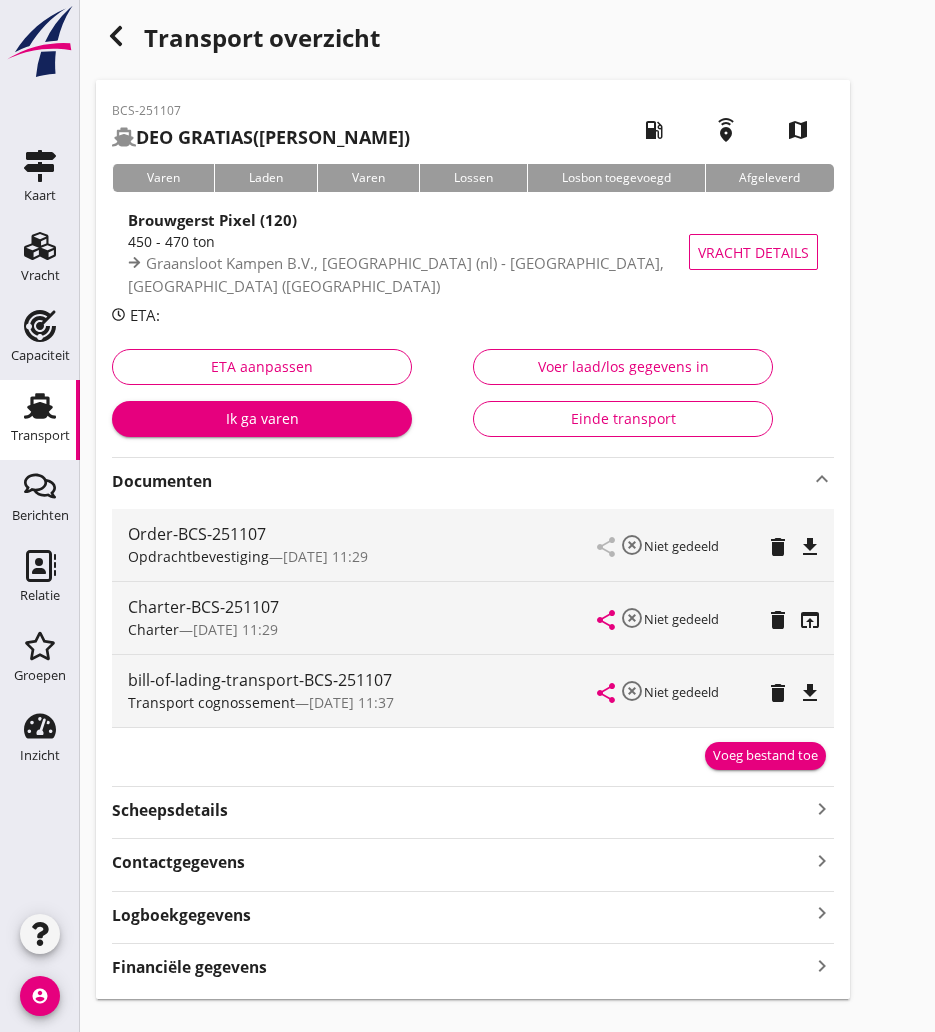 click 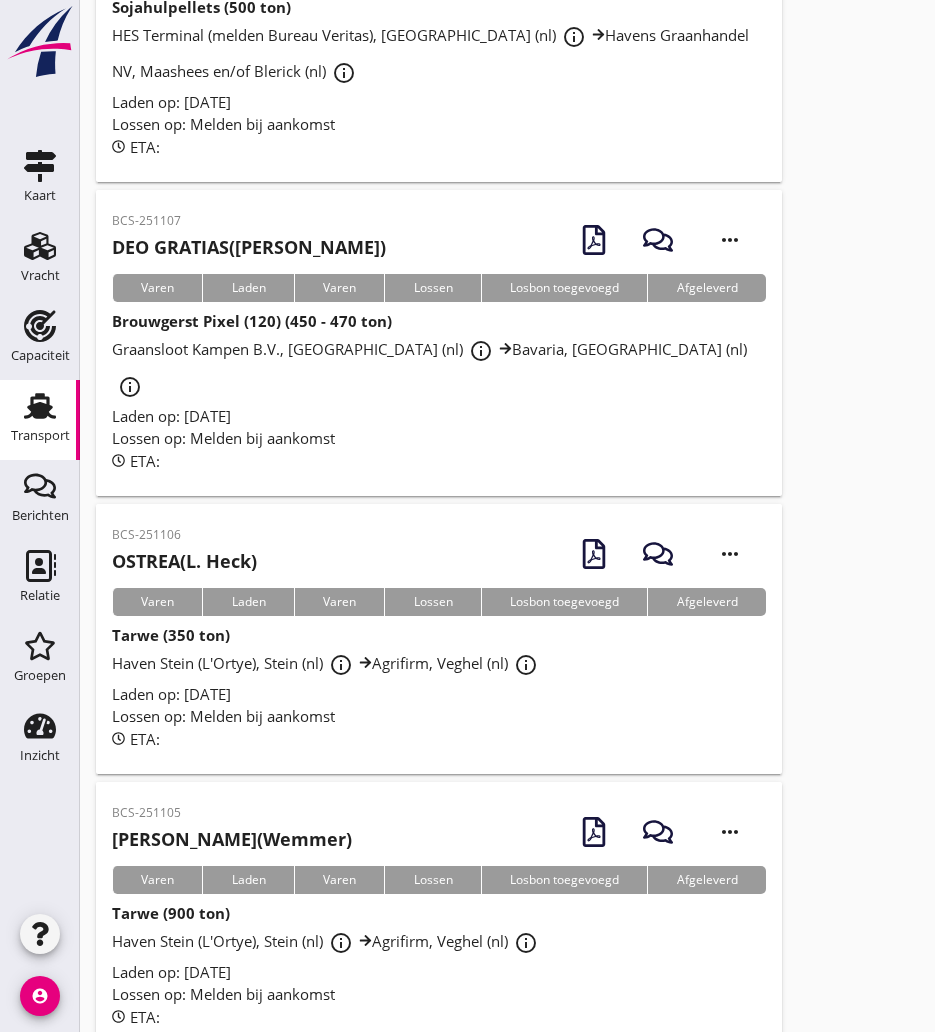 scroll, scrollTop: 3612, scrollLeft: 0, axis: vertical 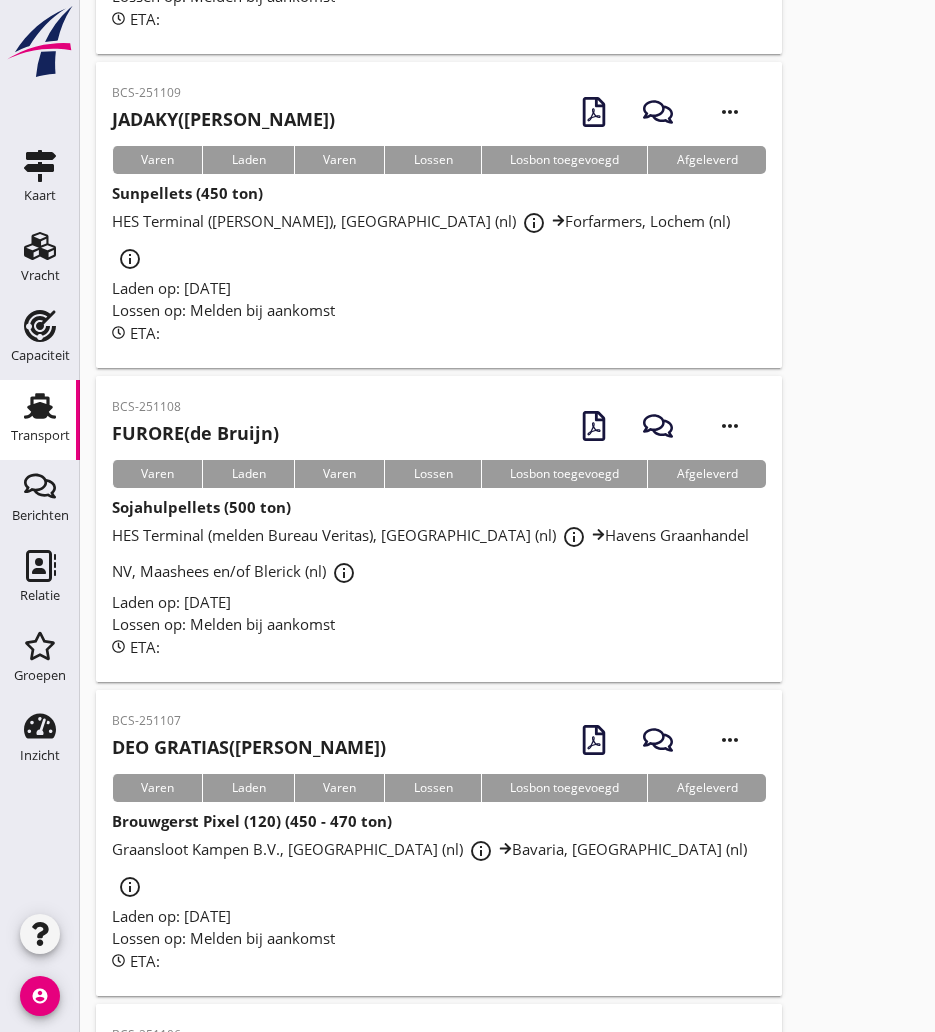 click on "FURORE  (de Bruijn)" at bounding box center (195, 433) 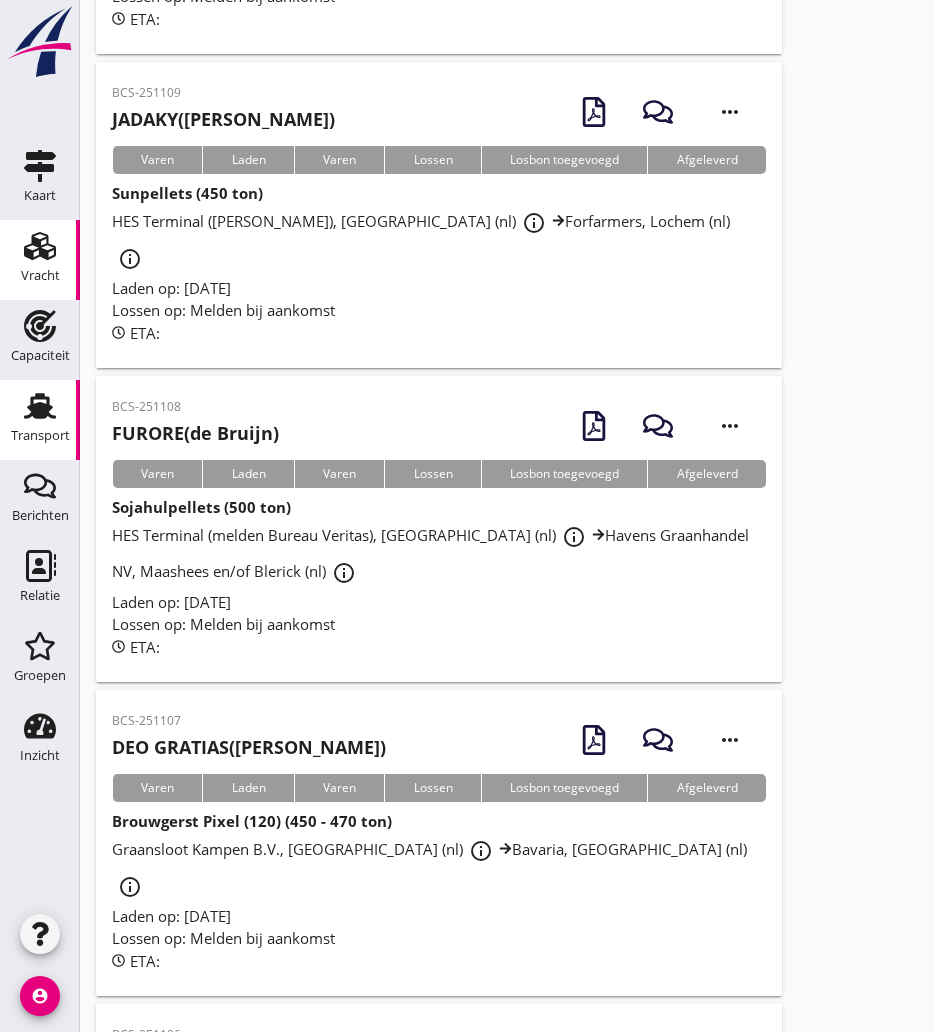 scroll, scrollTop: 0, scrollLeft: 0, axis: both 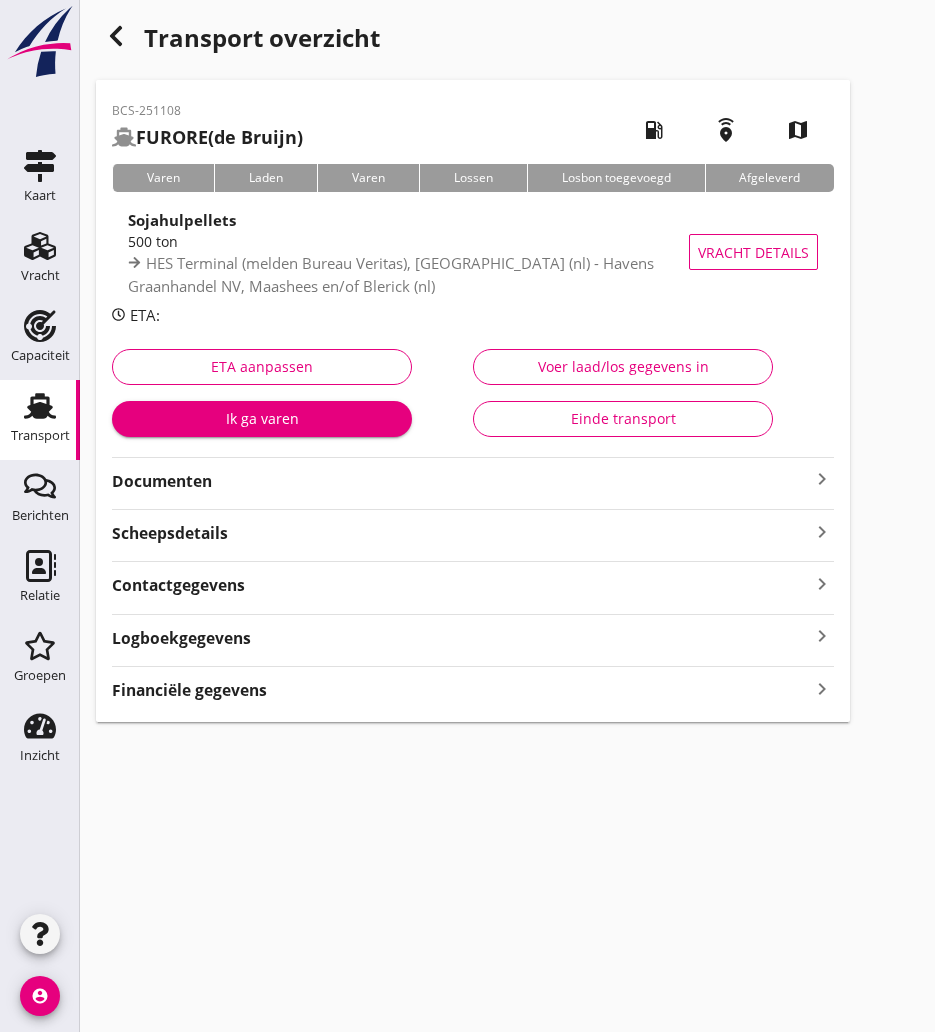 drag, startPoint x: 289, startPoint y: 481, endPoint x: 359, endPoint y: 490, distance: 70.5762 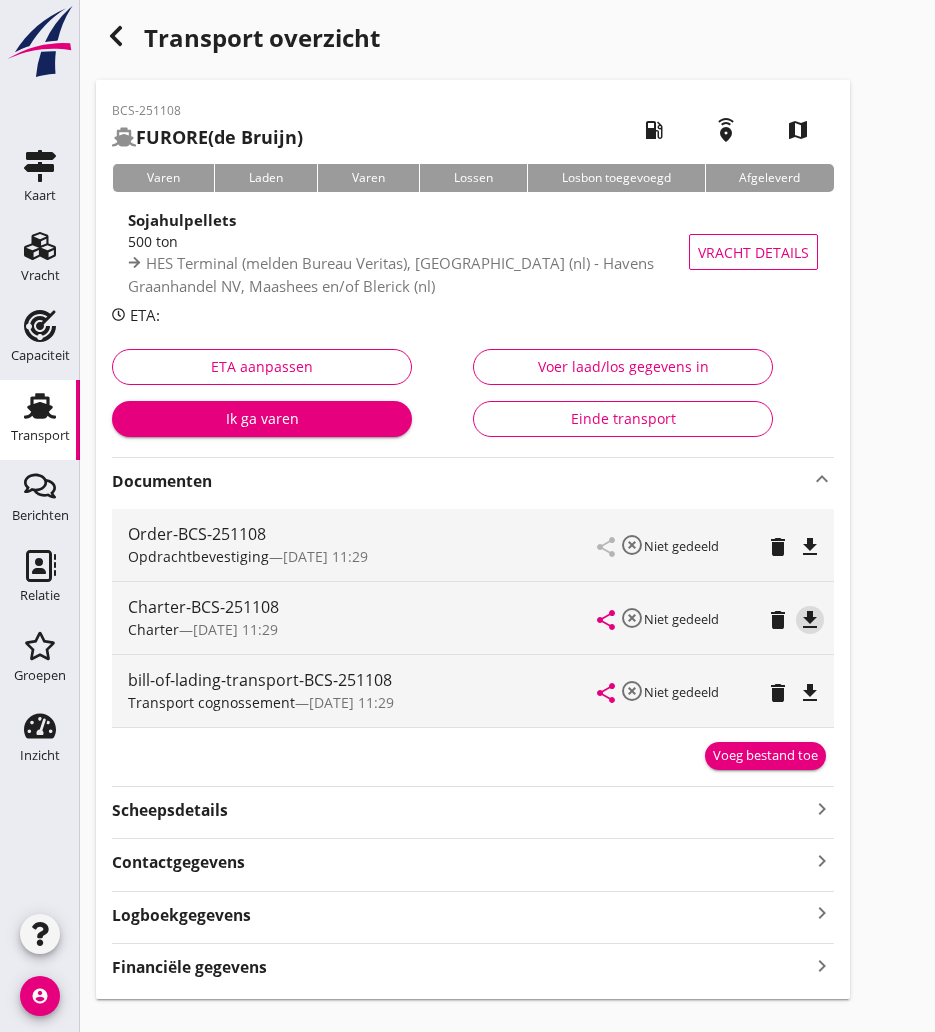 click on "file_download" at bounding box center [810, 620] 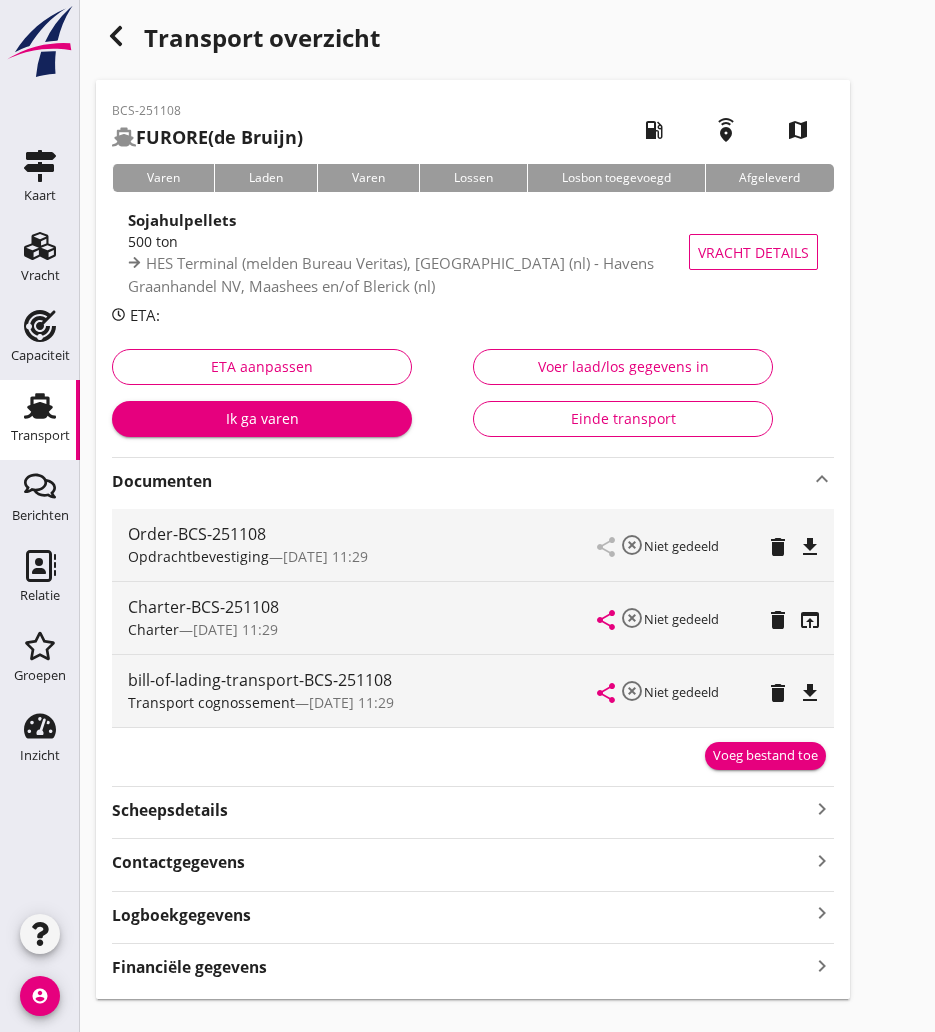 click 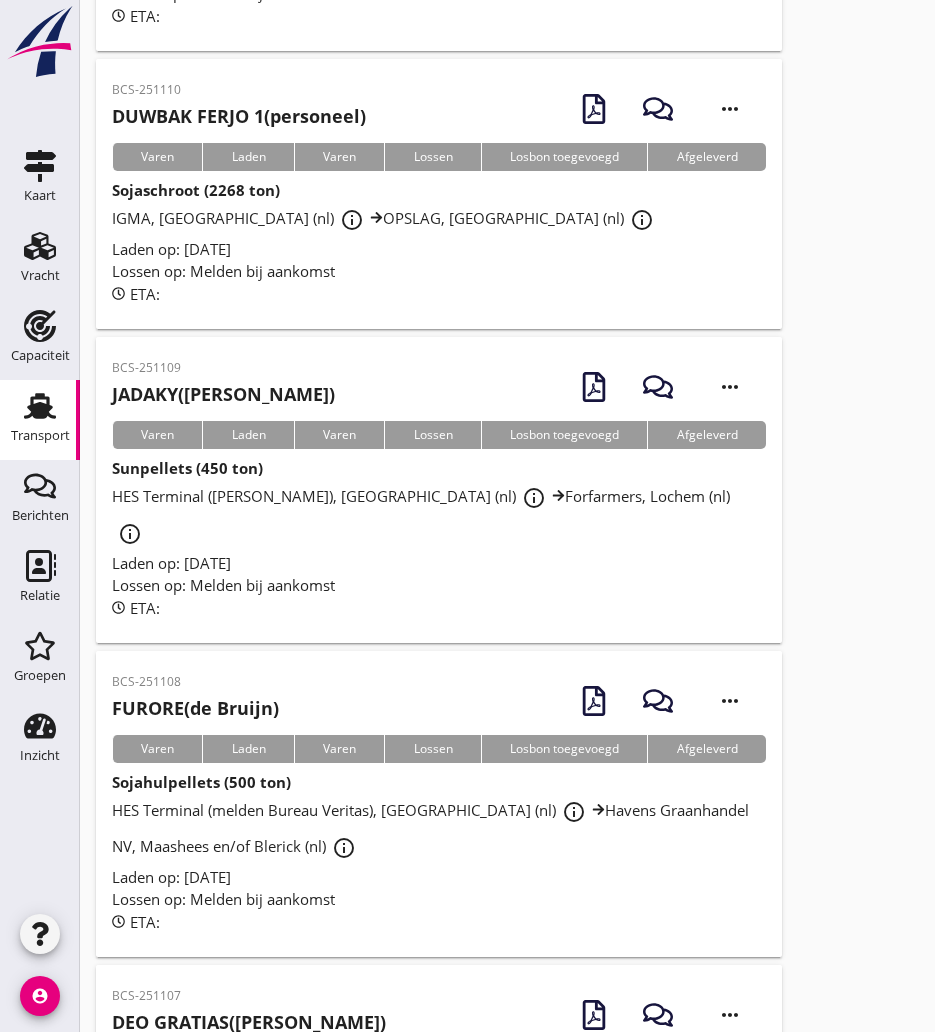 scroll, scrollTop: 3137, scrollLeft: 0, axis: vertical 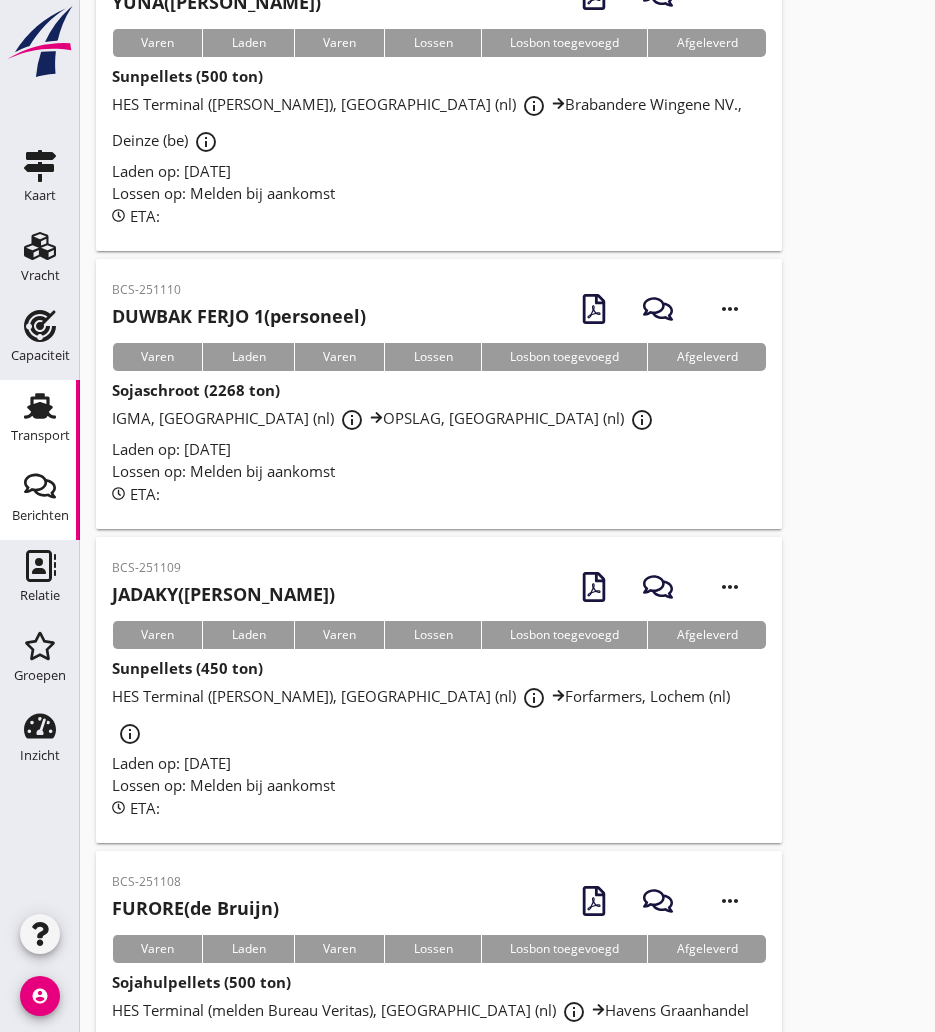 click on "BCS-251109" at bounding box center [223, 568] 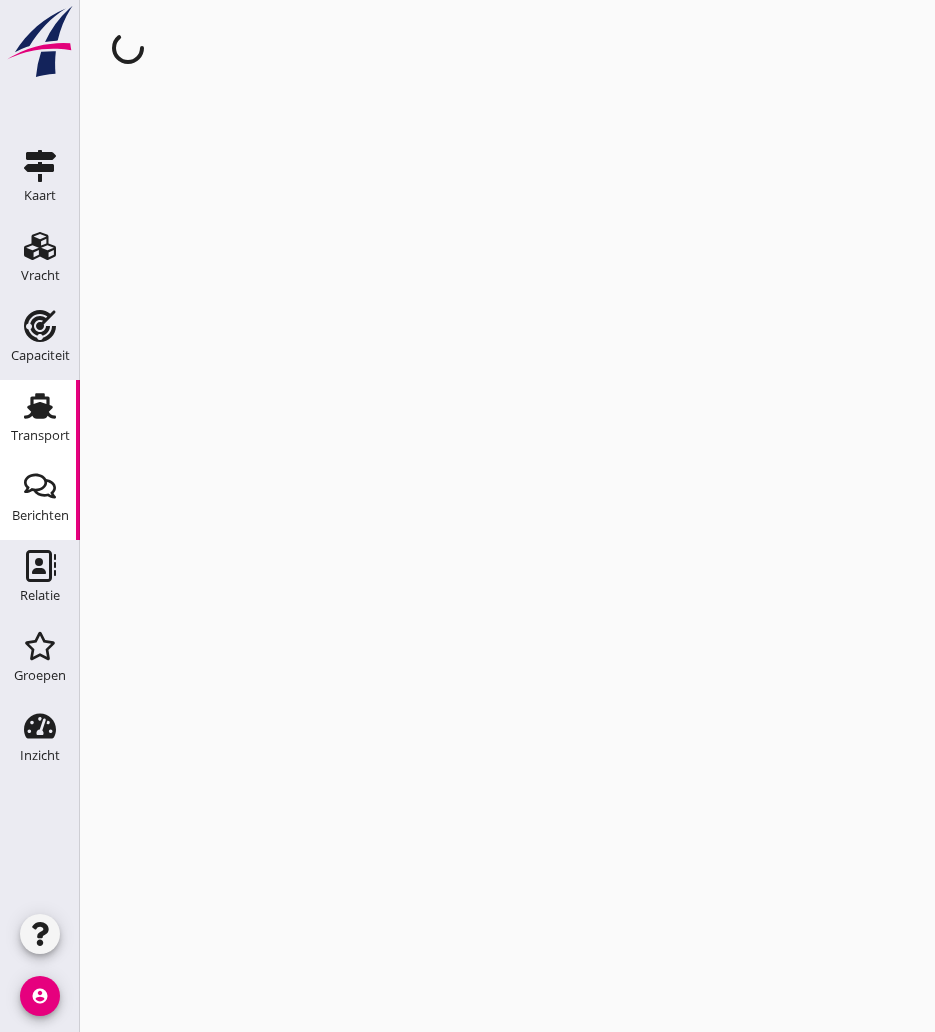 scroll, scrollTop: 0, scrollLeft: 0, axis: both 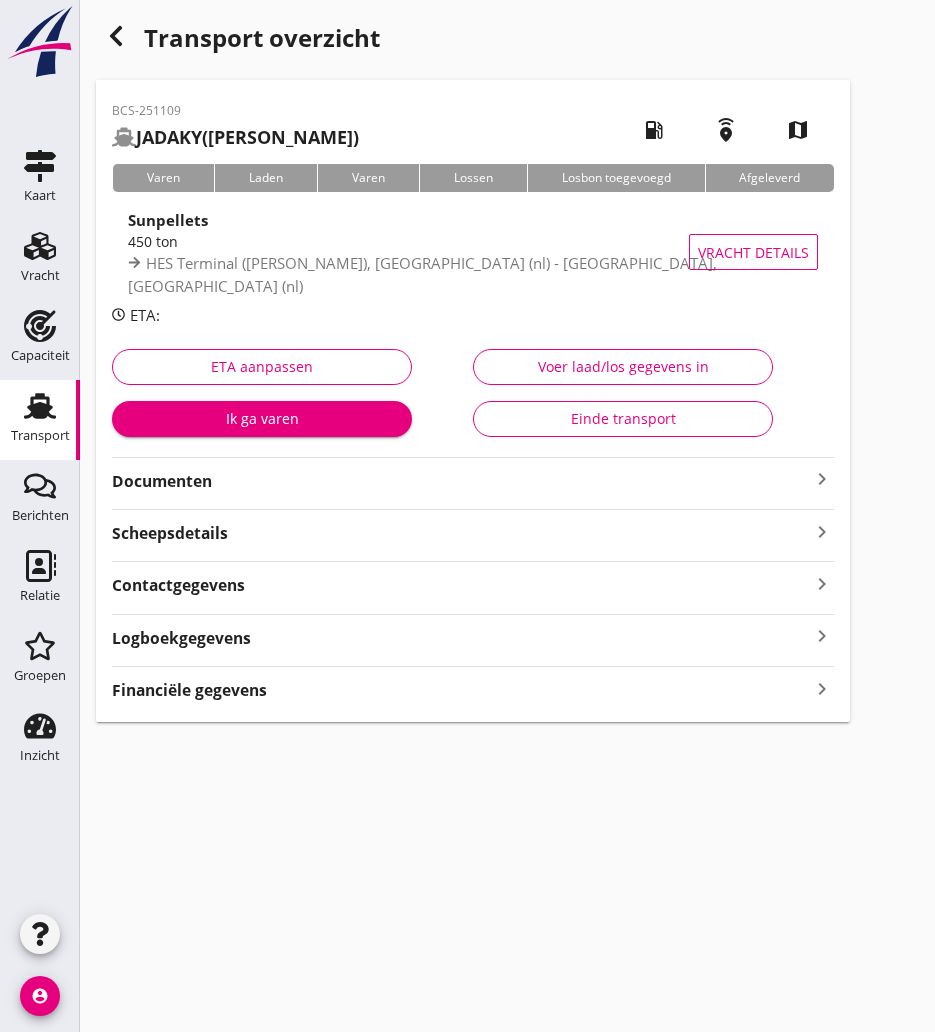 click on "Documenten" at bounding box center (461, 481) 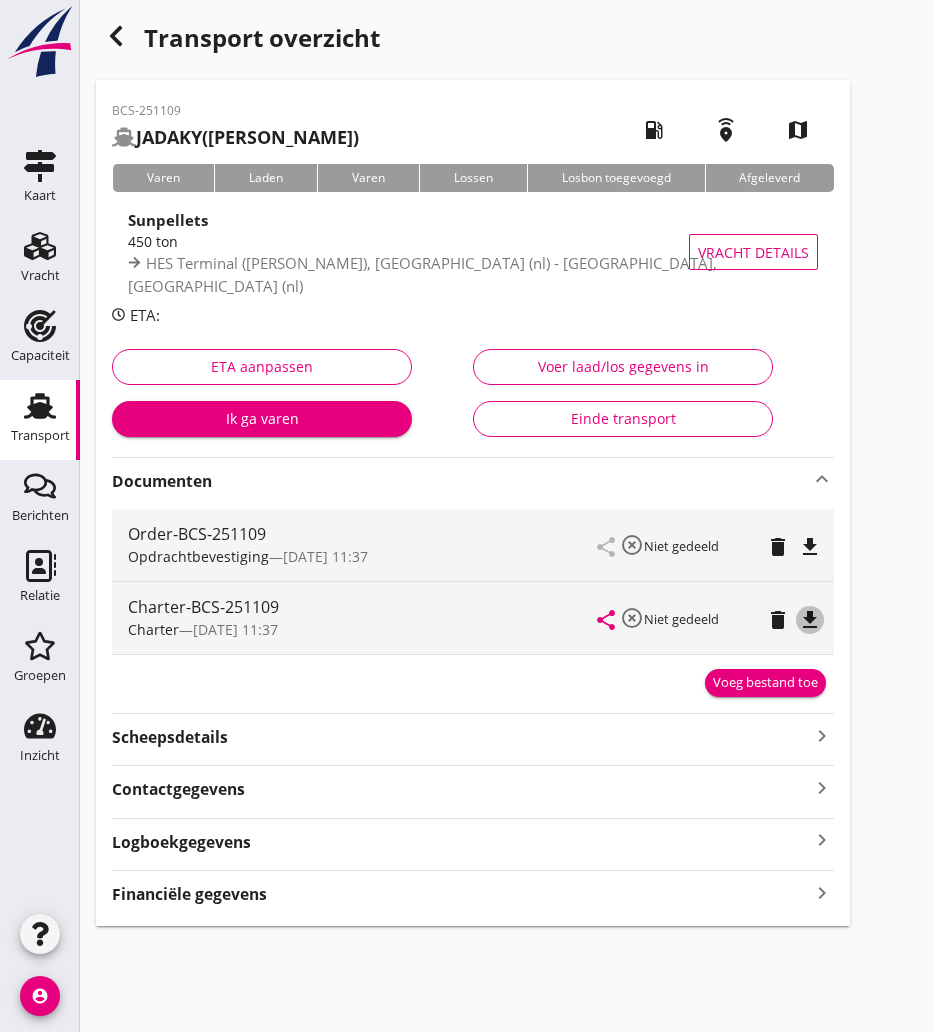 click on "file_download" at bounding box center [810, 620] 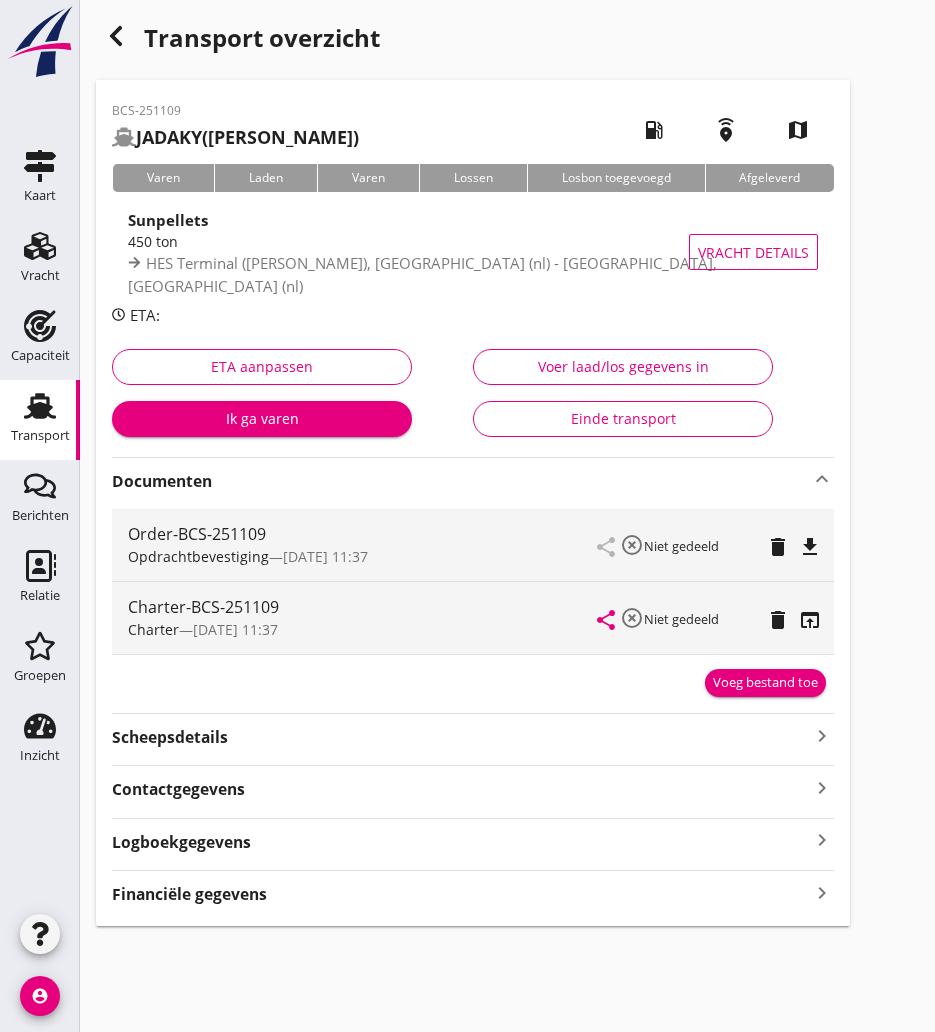 click 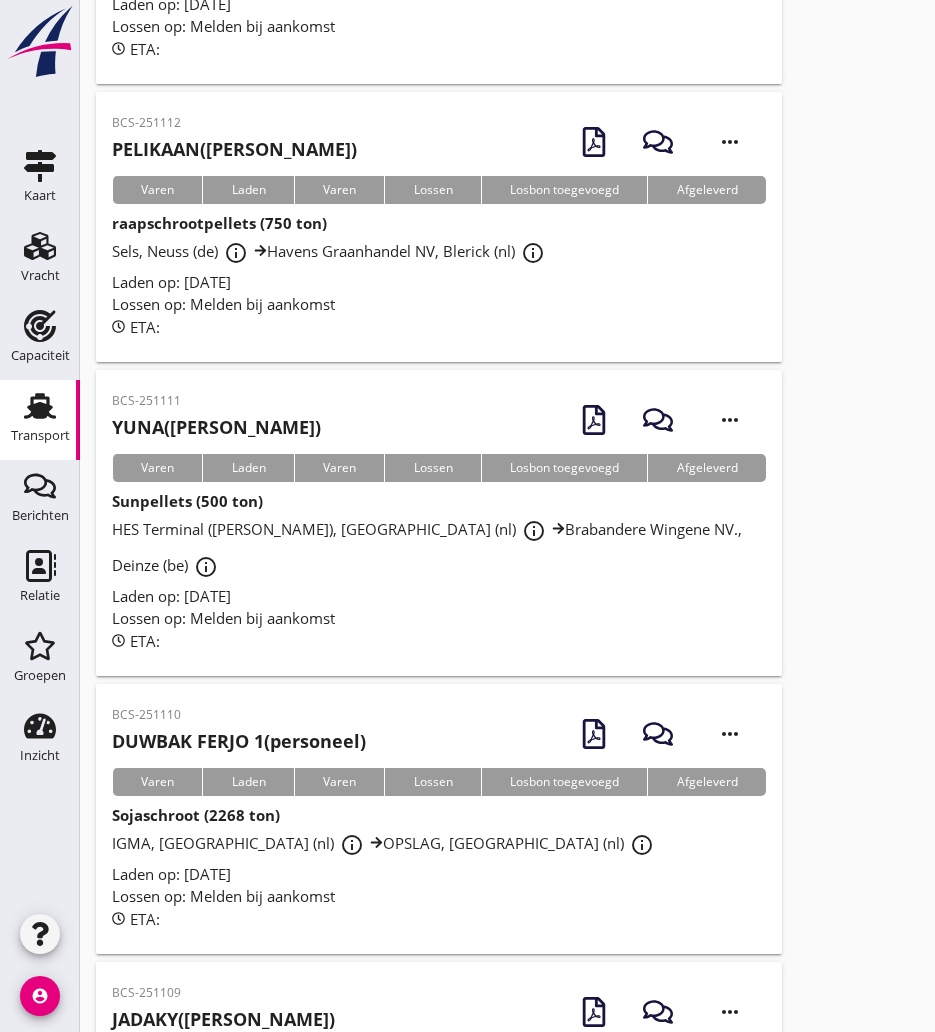 scroll, scrollTop: 2612, scrollLeft: 0, axis: vertical 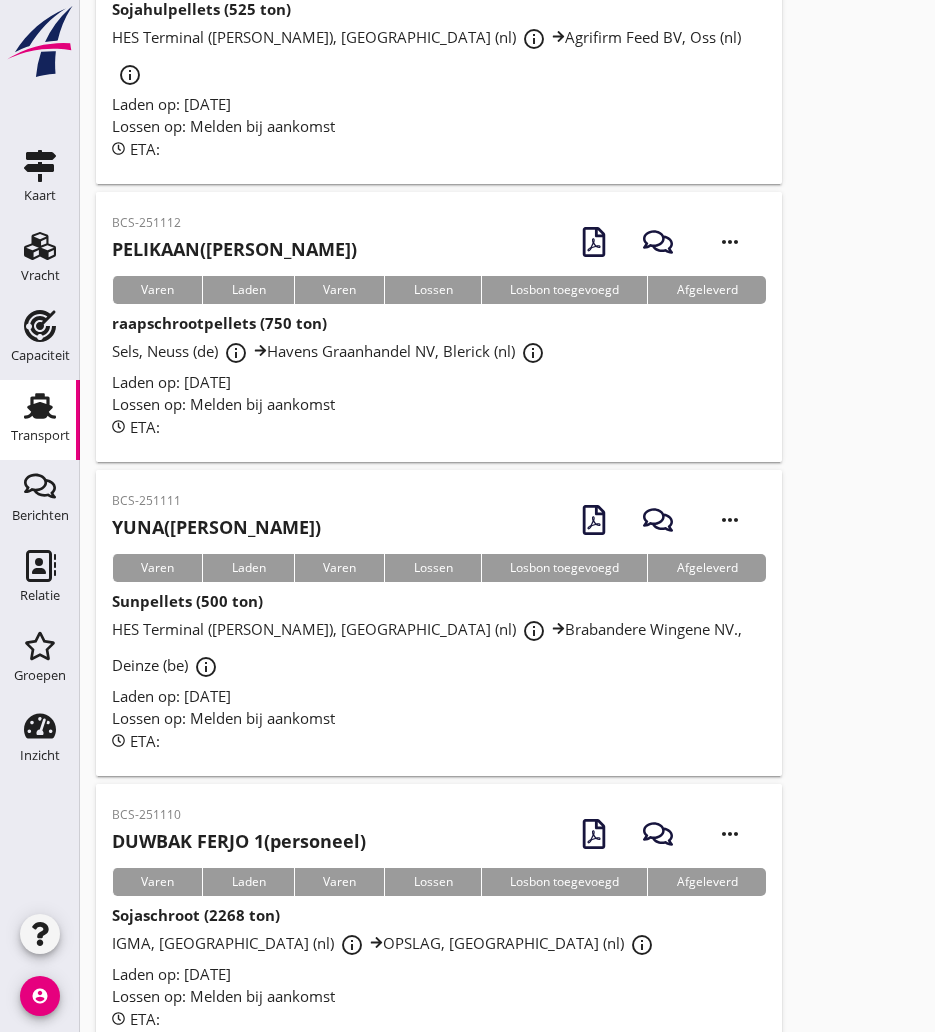click on "YUNA  ([PERSON_NAME])" at bounding box center [216, 527] 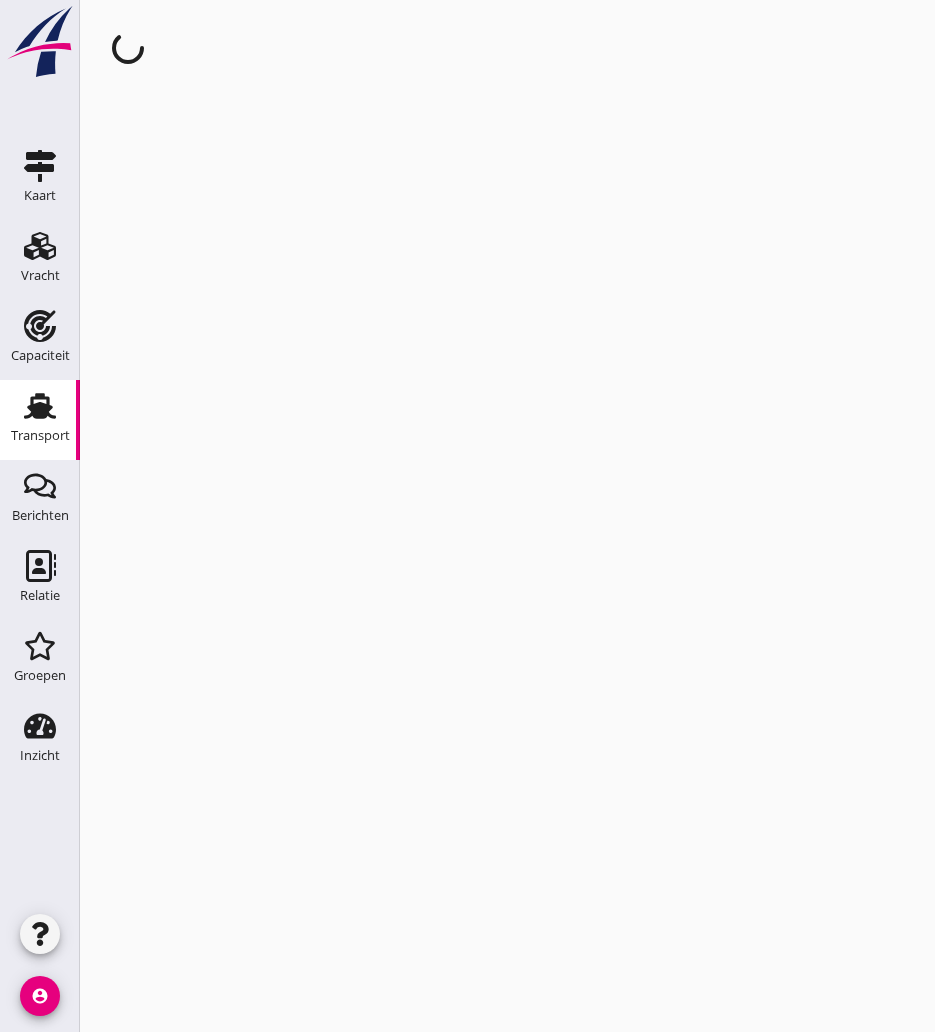 scroll, scrollTop: 0, scrollLeft: 0, axis: both 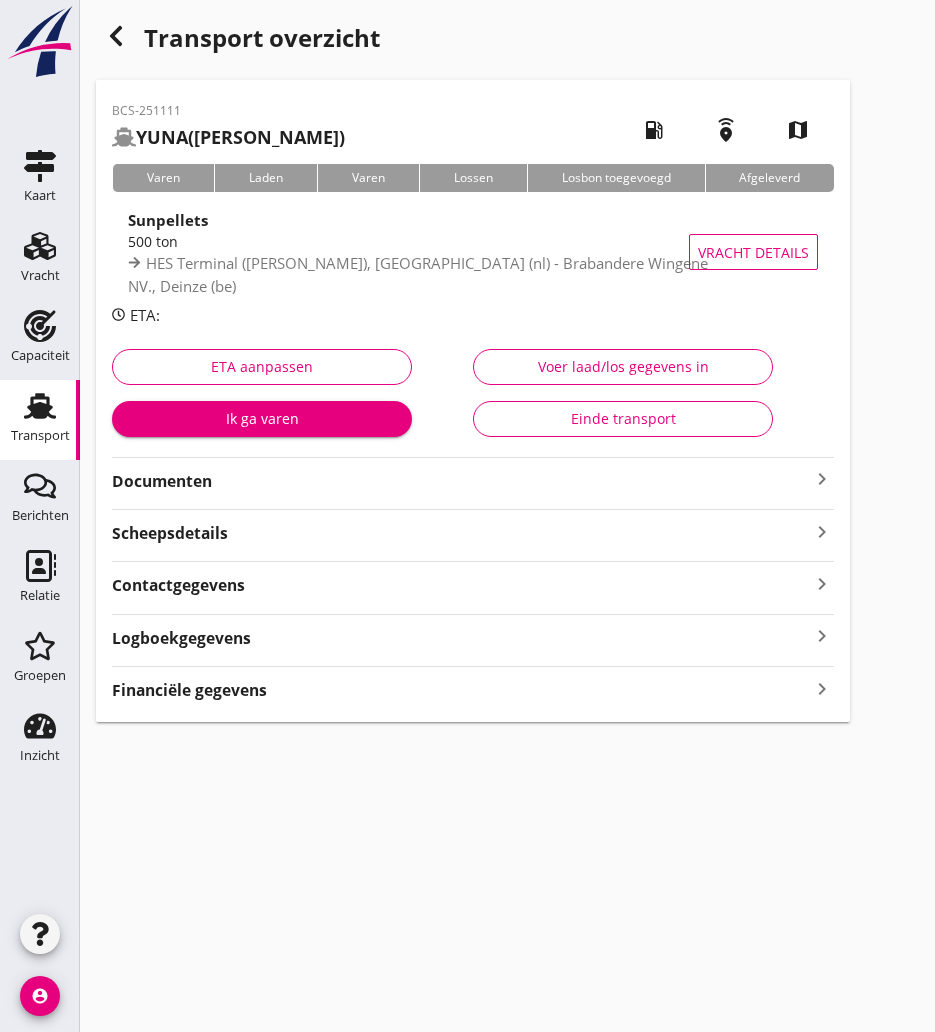 click on "Documenten" at bounding box center (461, 481) 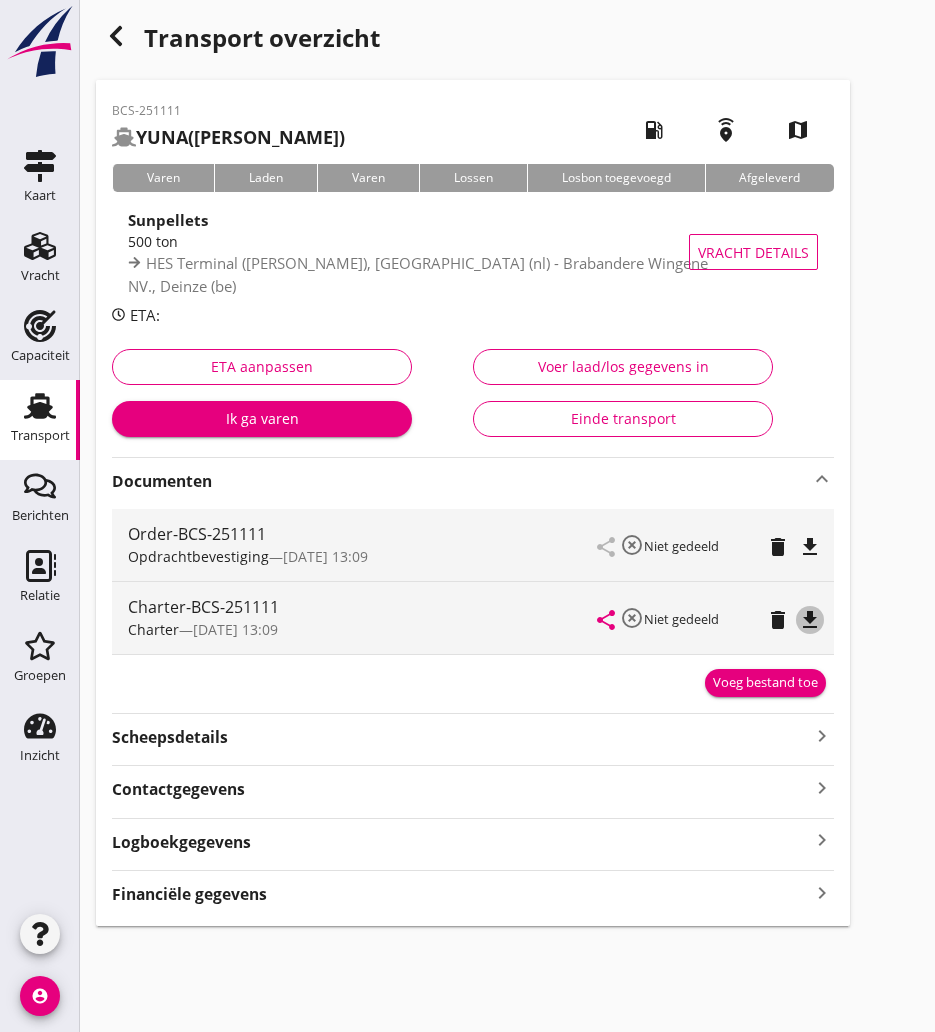 click on "file_download" at bounding box center (810, 620) 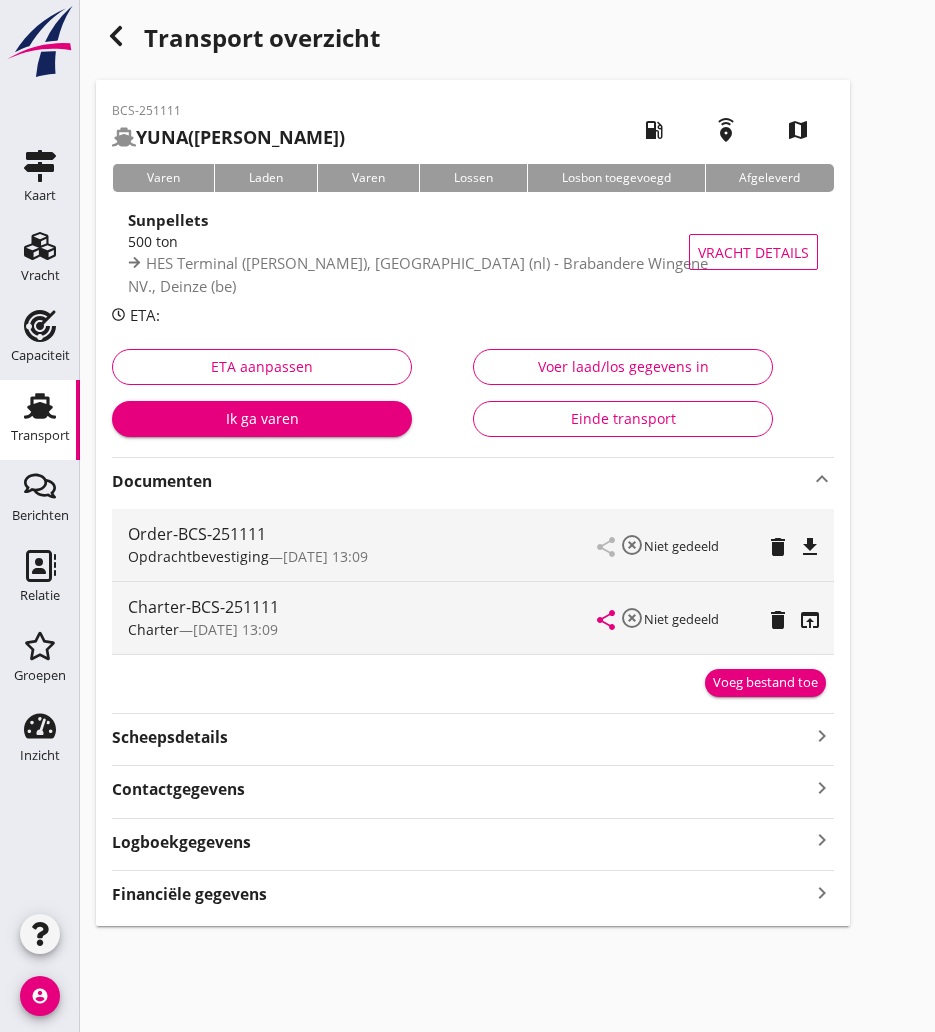 click 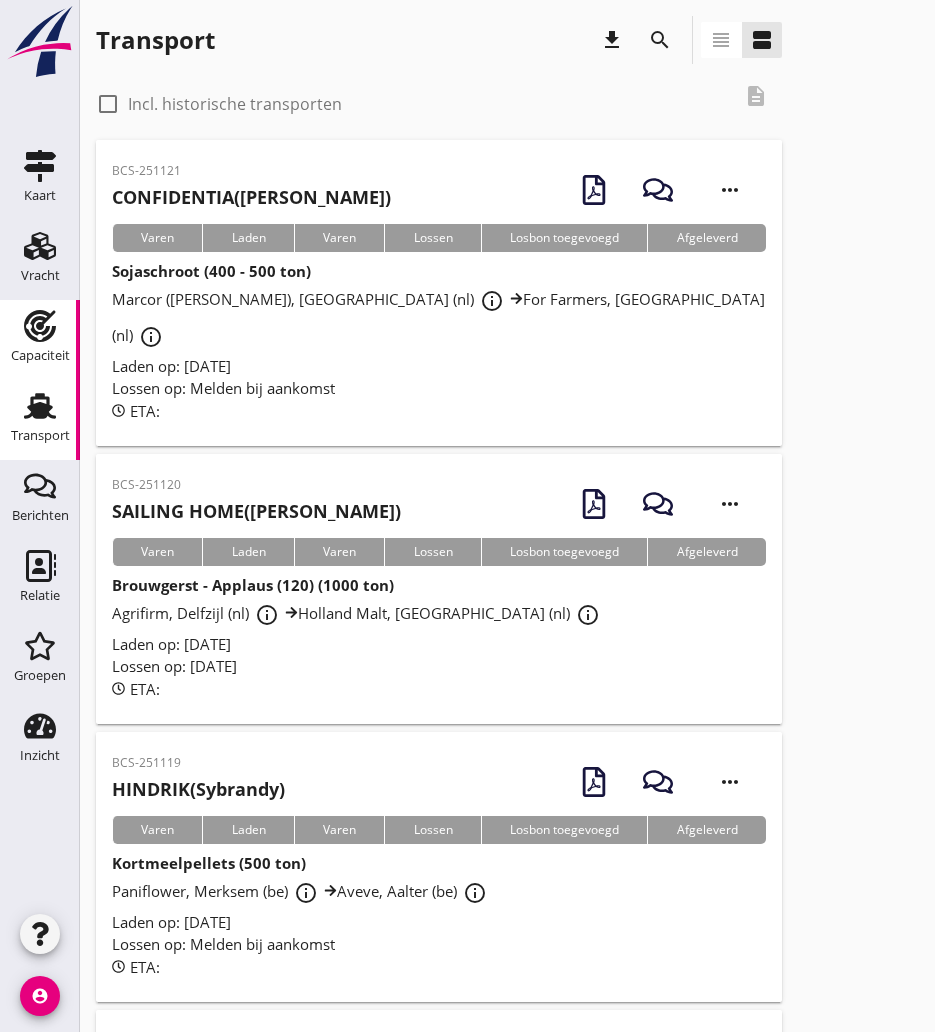 click 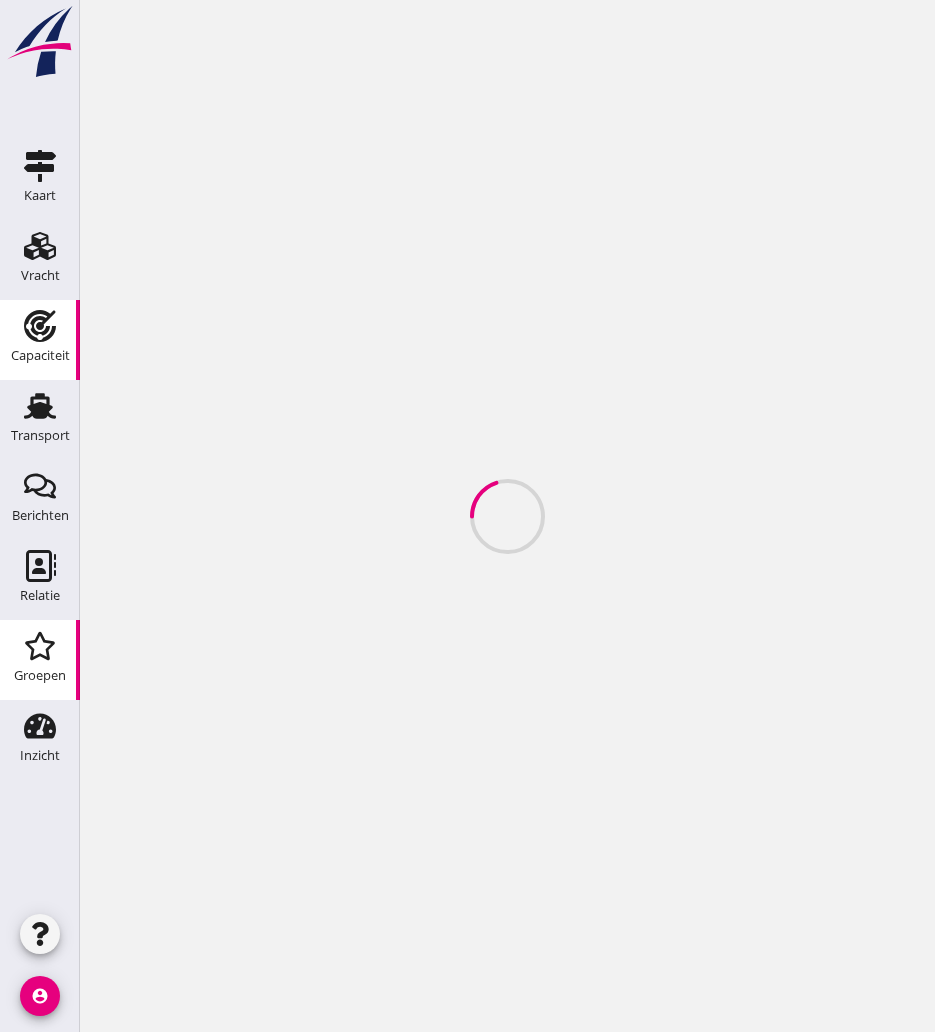 scroll, scrollTop: 0, scrollLeft: 0, axis: both 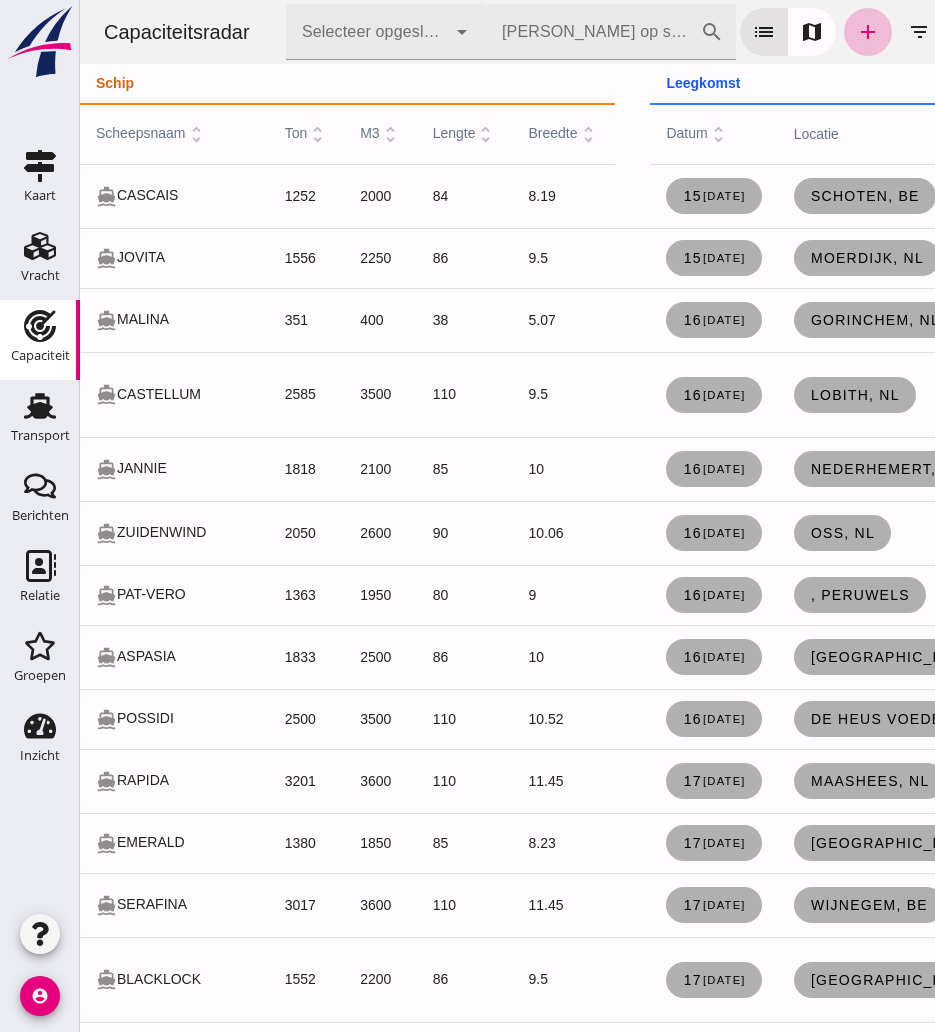 click on "[PERSON_NAME] op scheepsnaam" 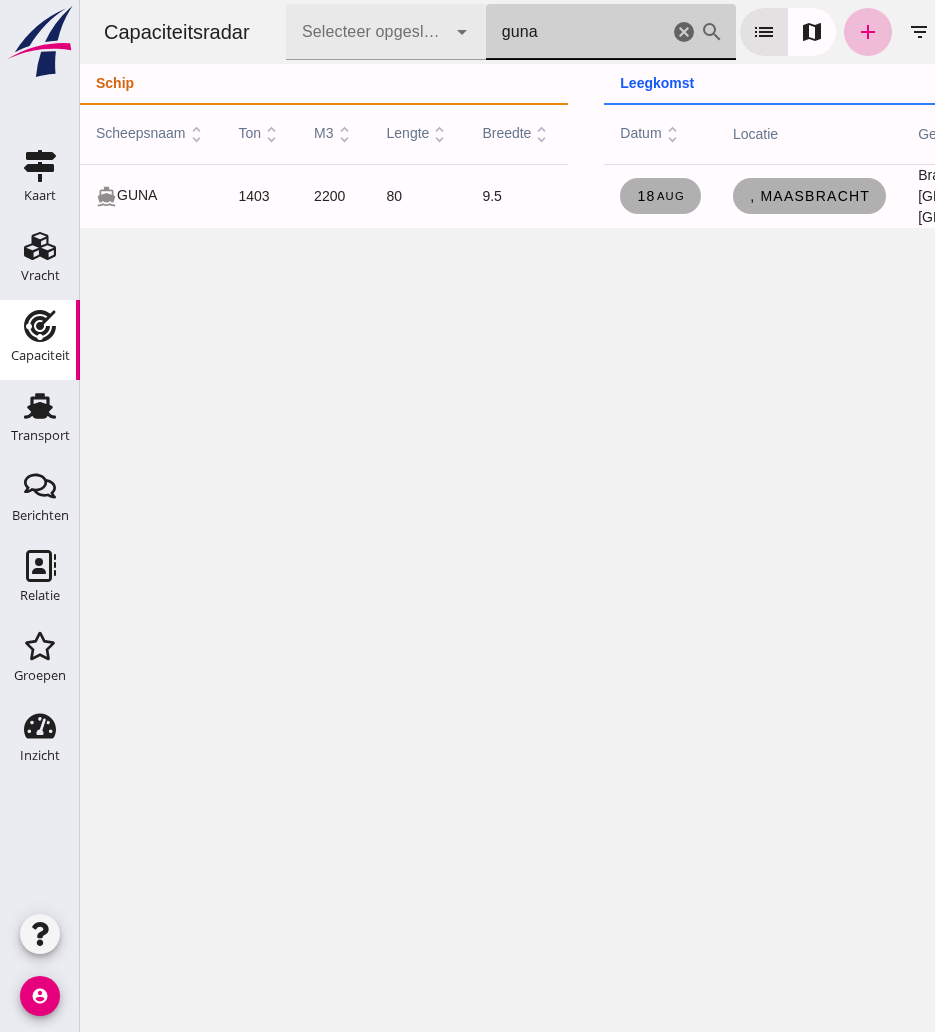 type on "guna" 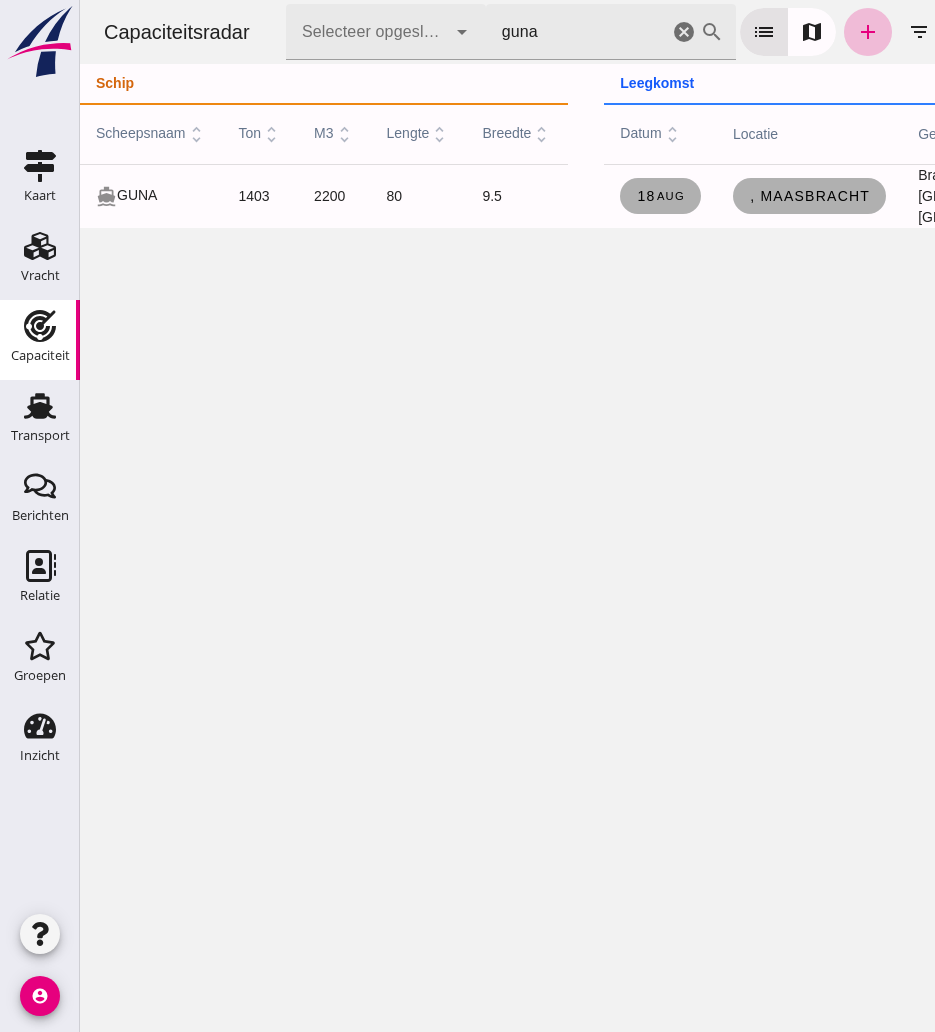 drag, startPoint x: 677, startPoint y: 34, endPoint x: 96, endPoint y: 105, distance: 585.32214 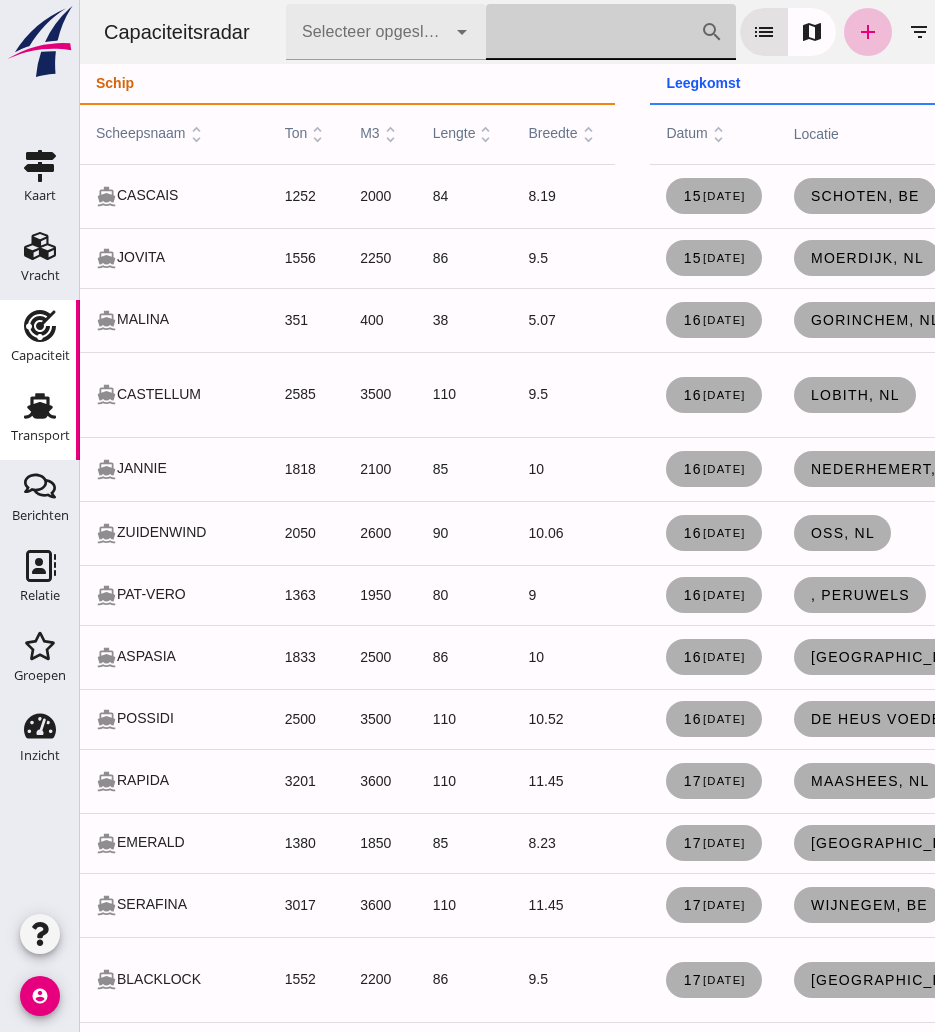 click on "Transport" at bounding box center [40, 435] 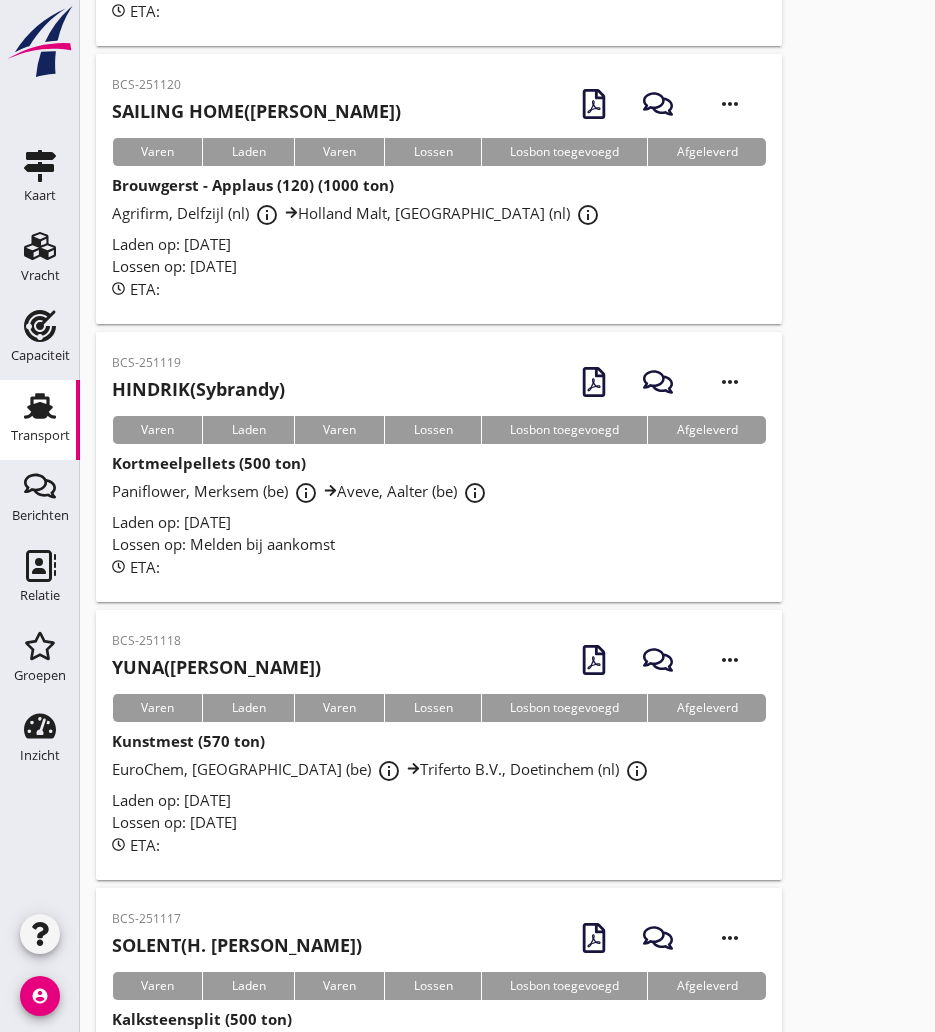 scroll, scrollTop: 500, scrollLeft: 0, axis: vertical 